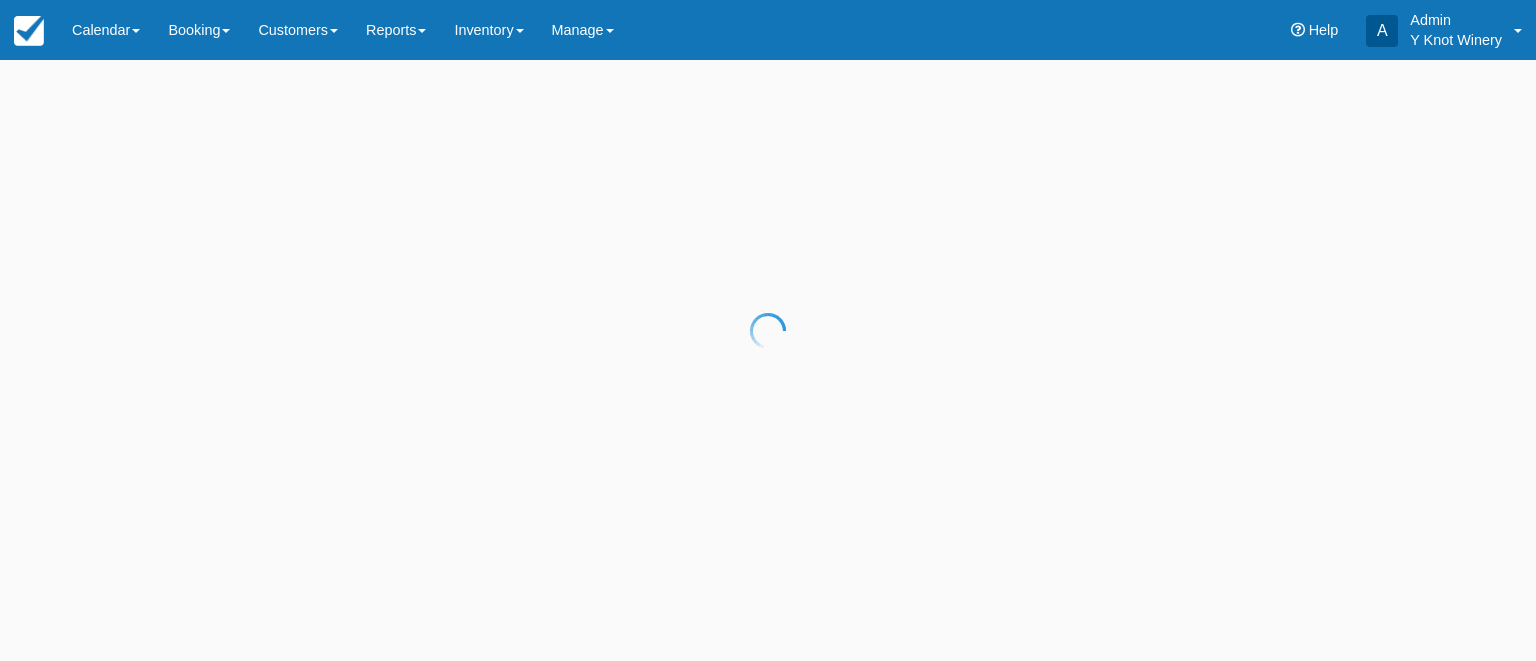 scroll, scrollTop: 0, scrollLeft: 0, axis: both 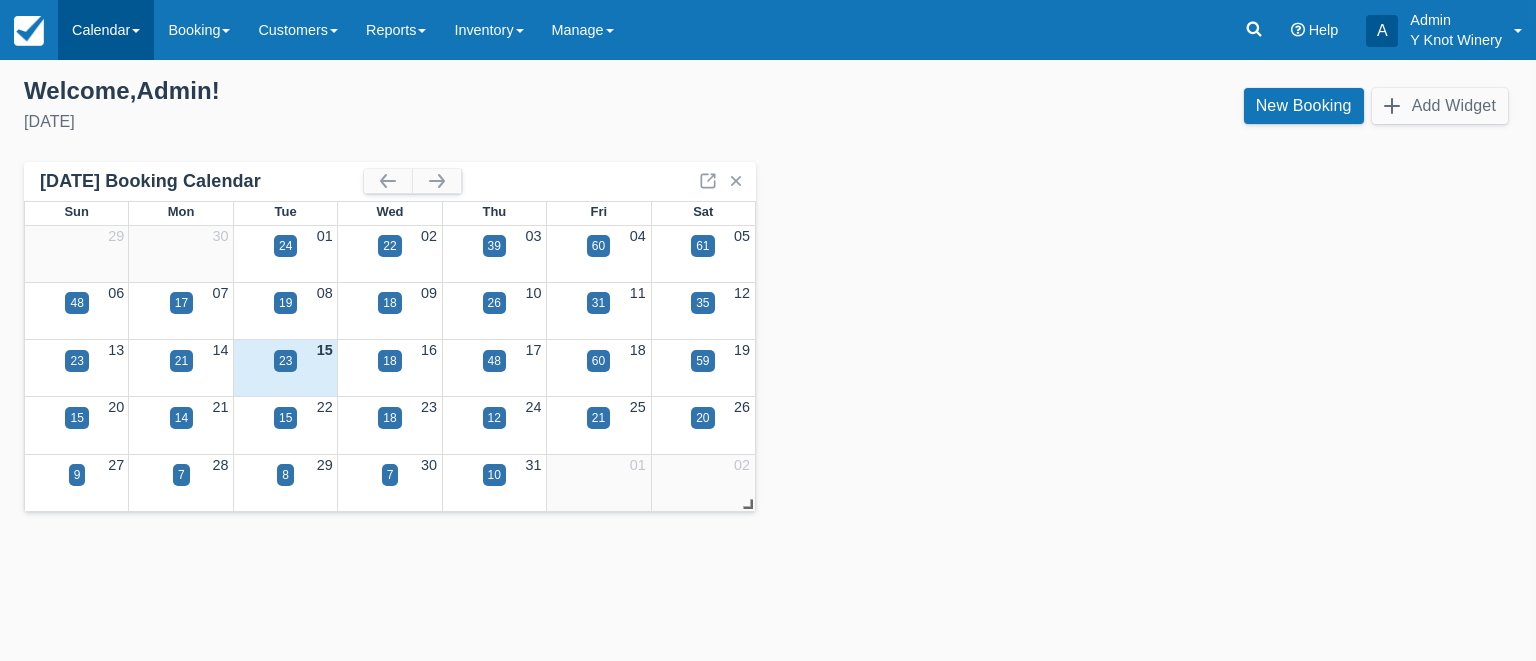 click on "Calendar" at bounding box center (106, 30) 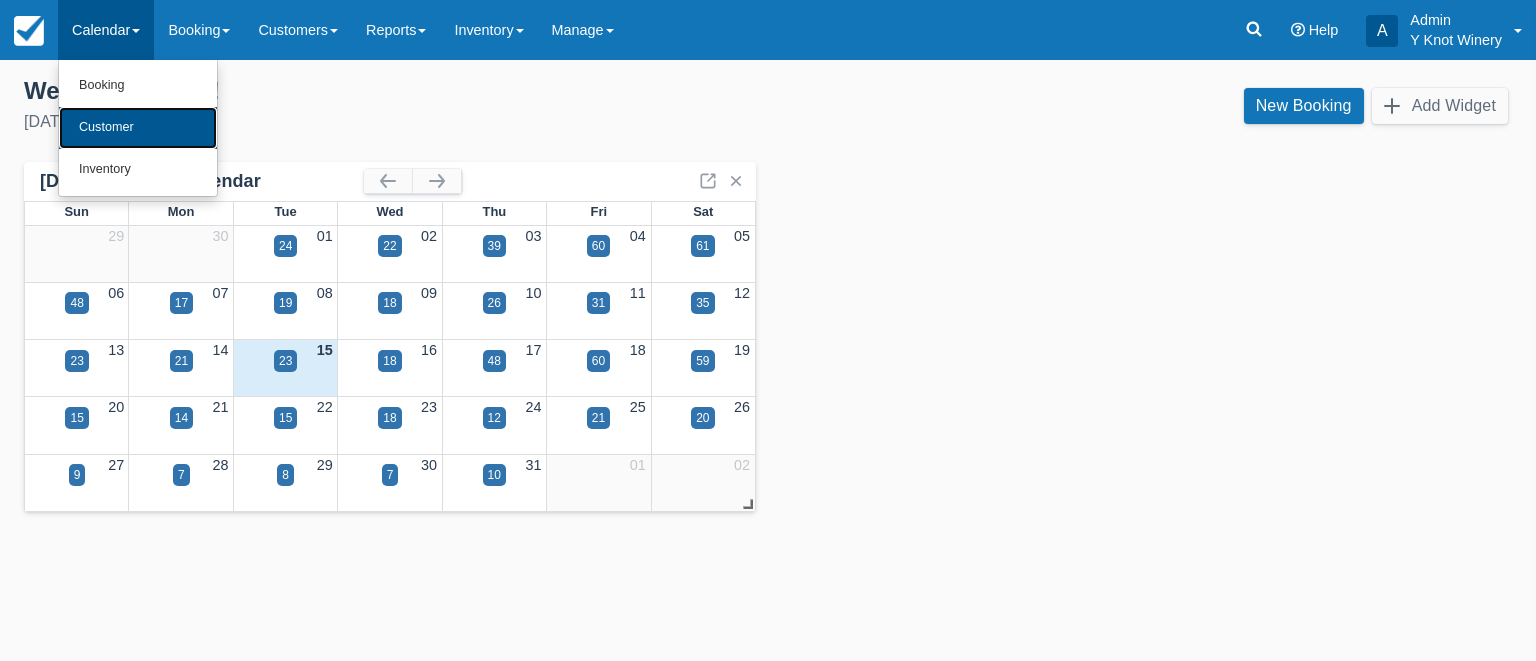 click on "Customer" at bounding box center [138, 128] 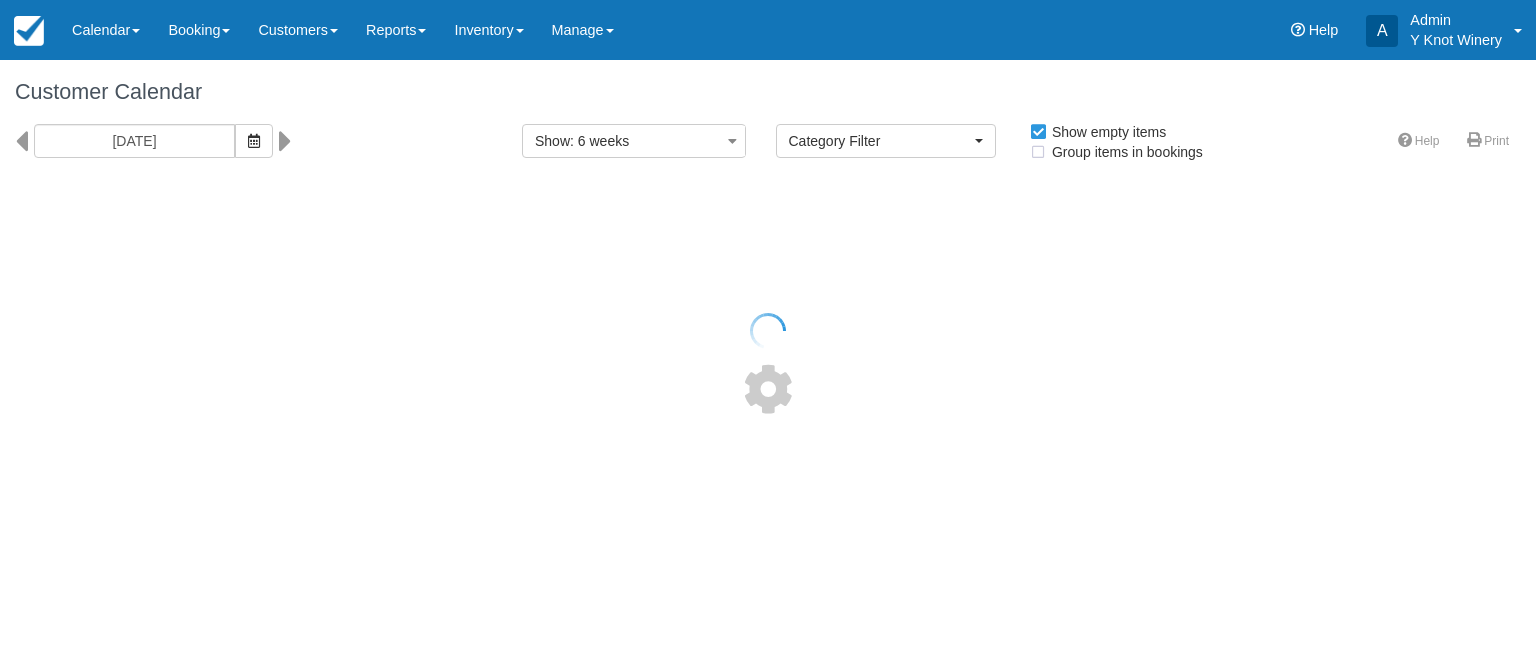 select 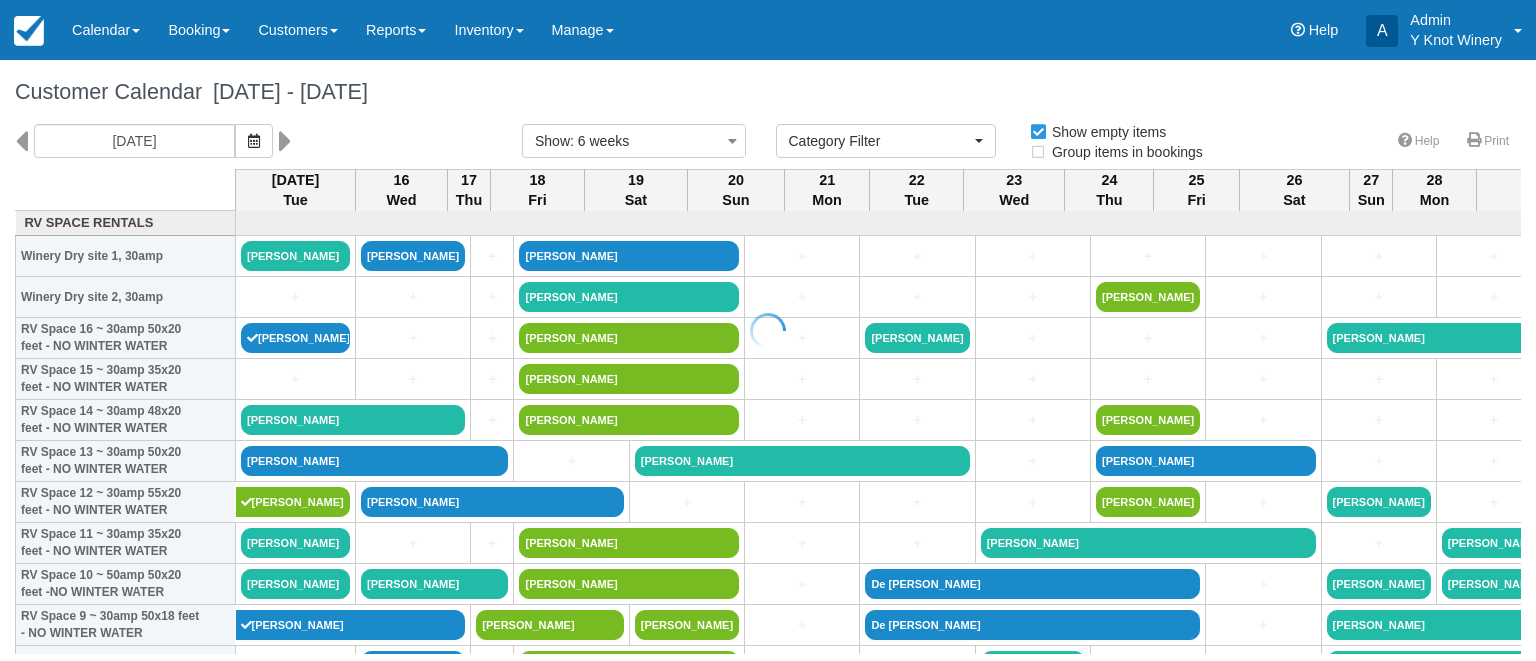 scroll, scrollTop: 0, scrollLeft: 0, axis: both 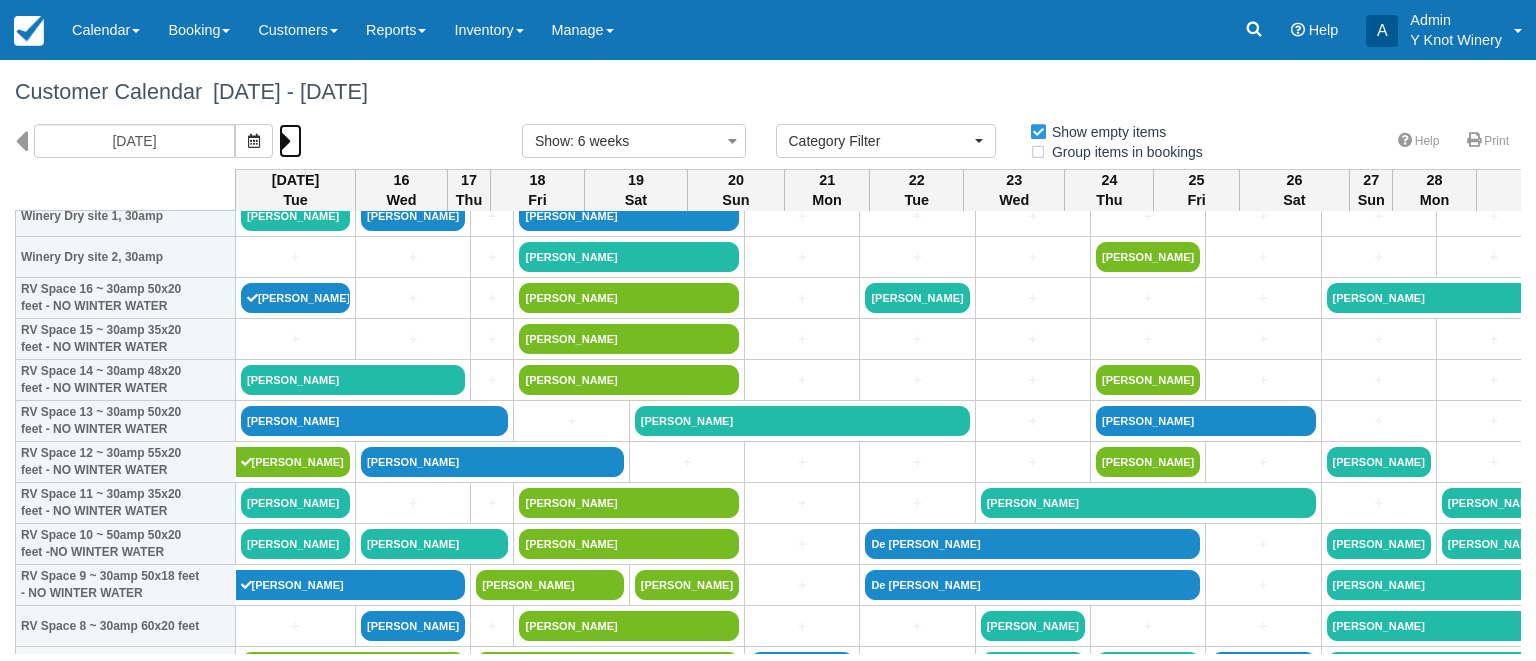 click at bounding box center (285, 141) 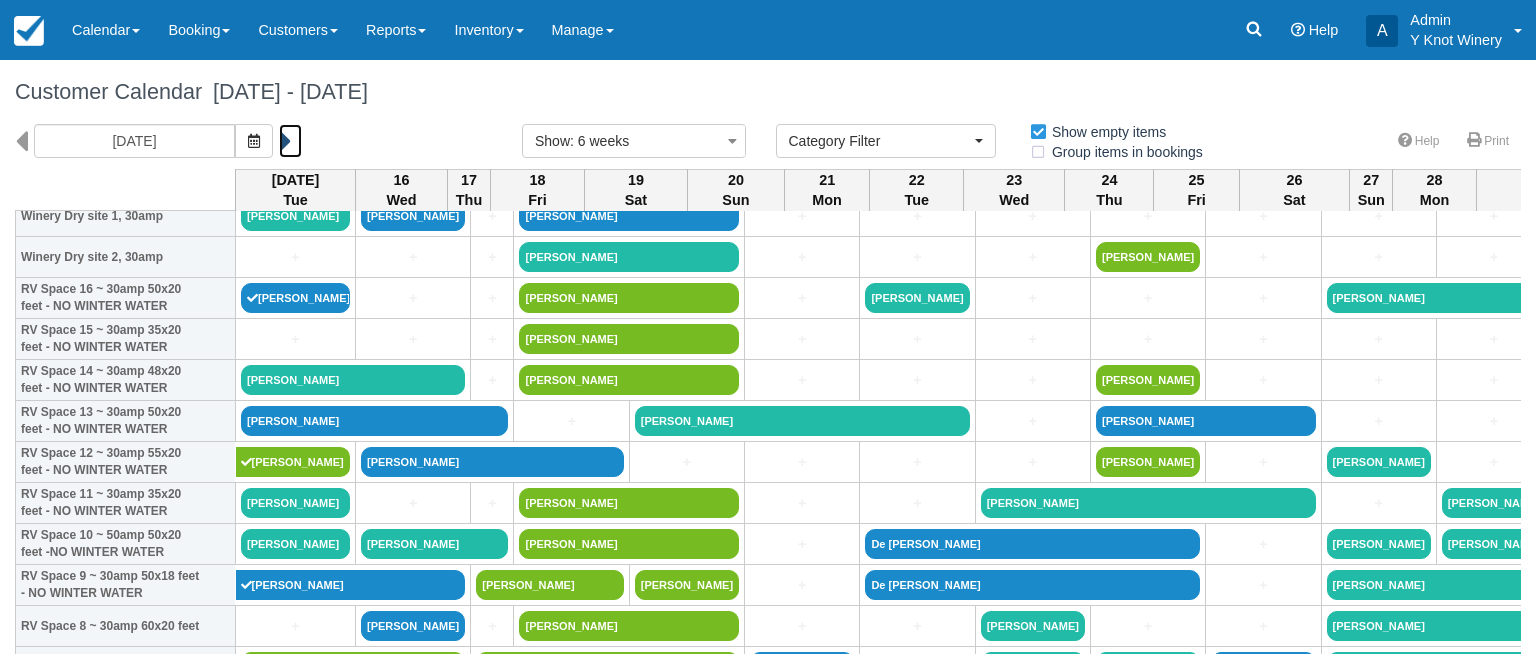 type on "08/27/25" 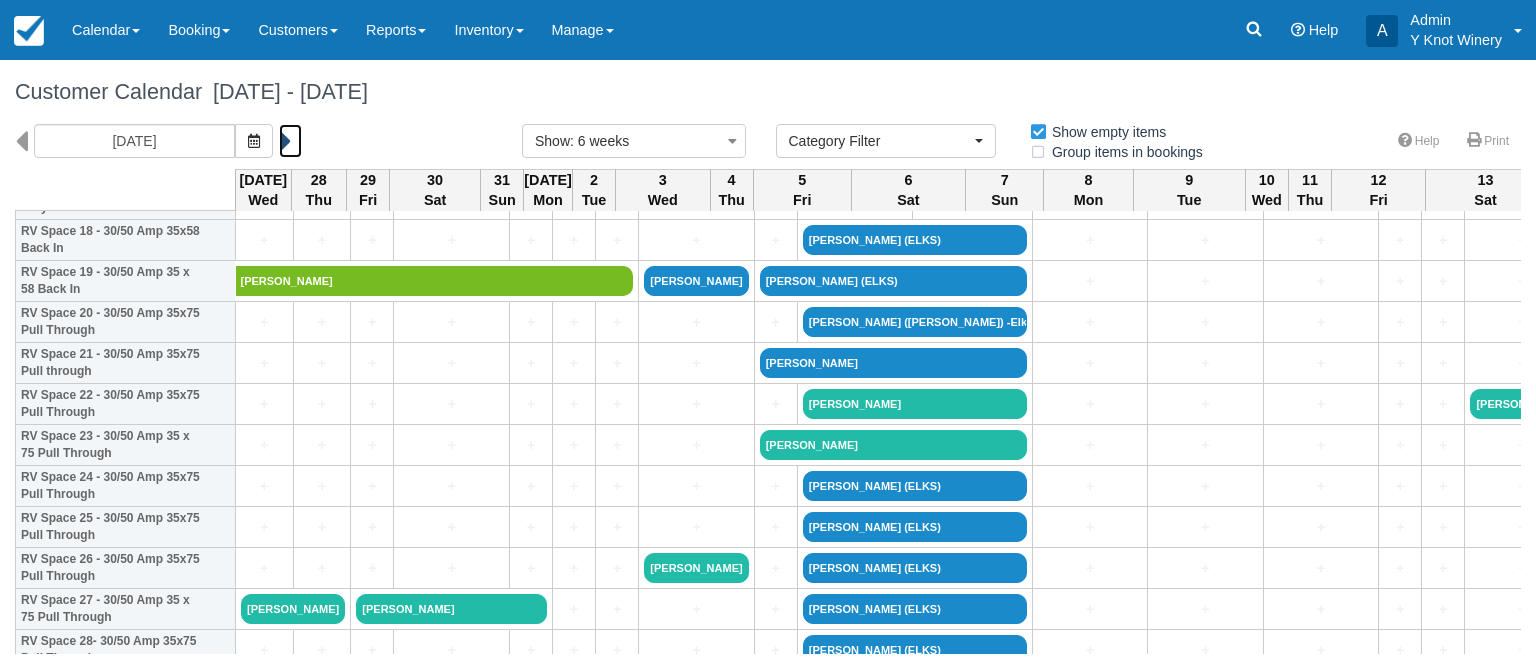 scroll, scrollTop: 831, scrollLeft: 0, axis: vertical 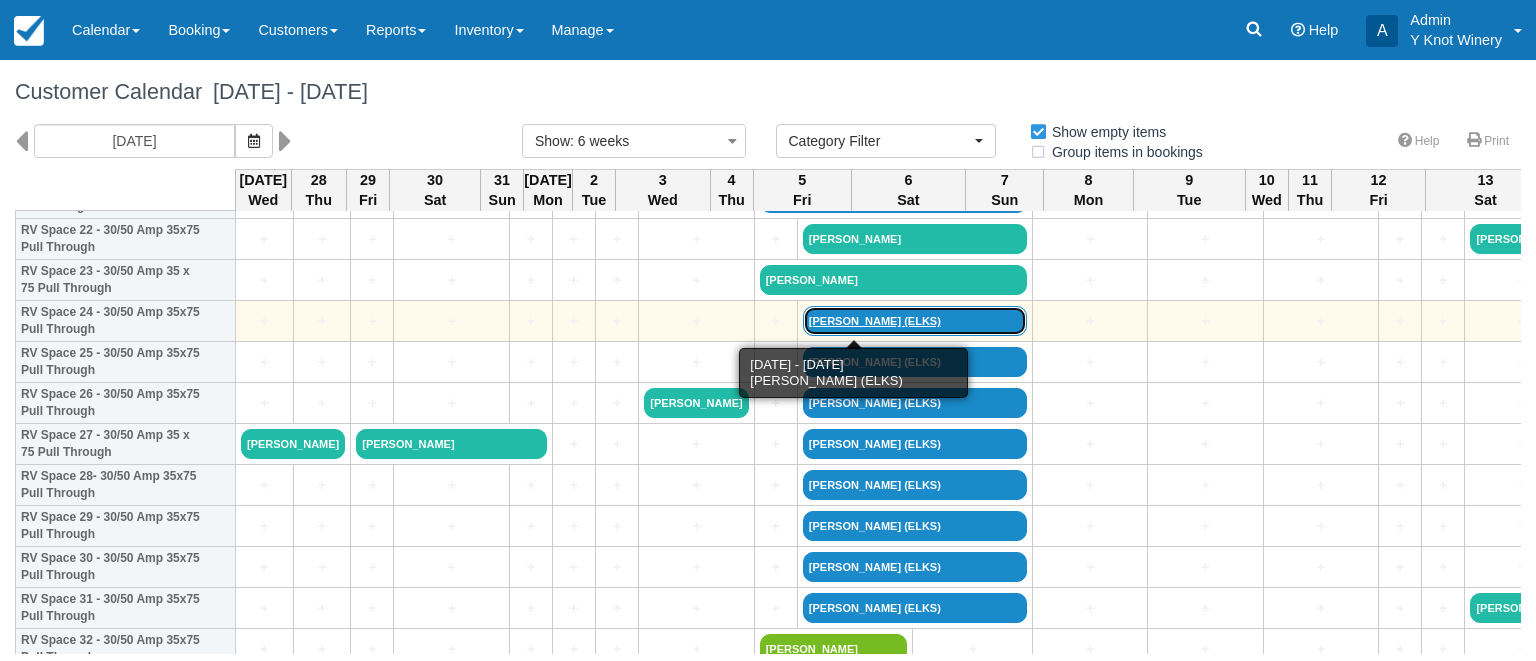 click on "Lori Walla (ELKS)" at bounding box center (915, 321) 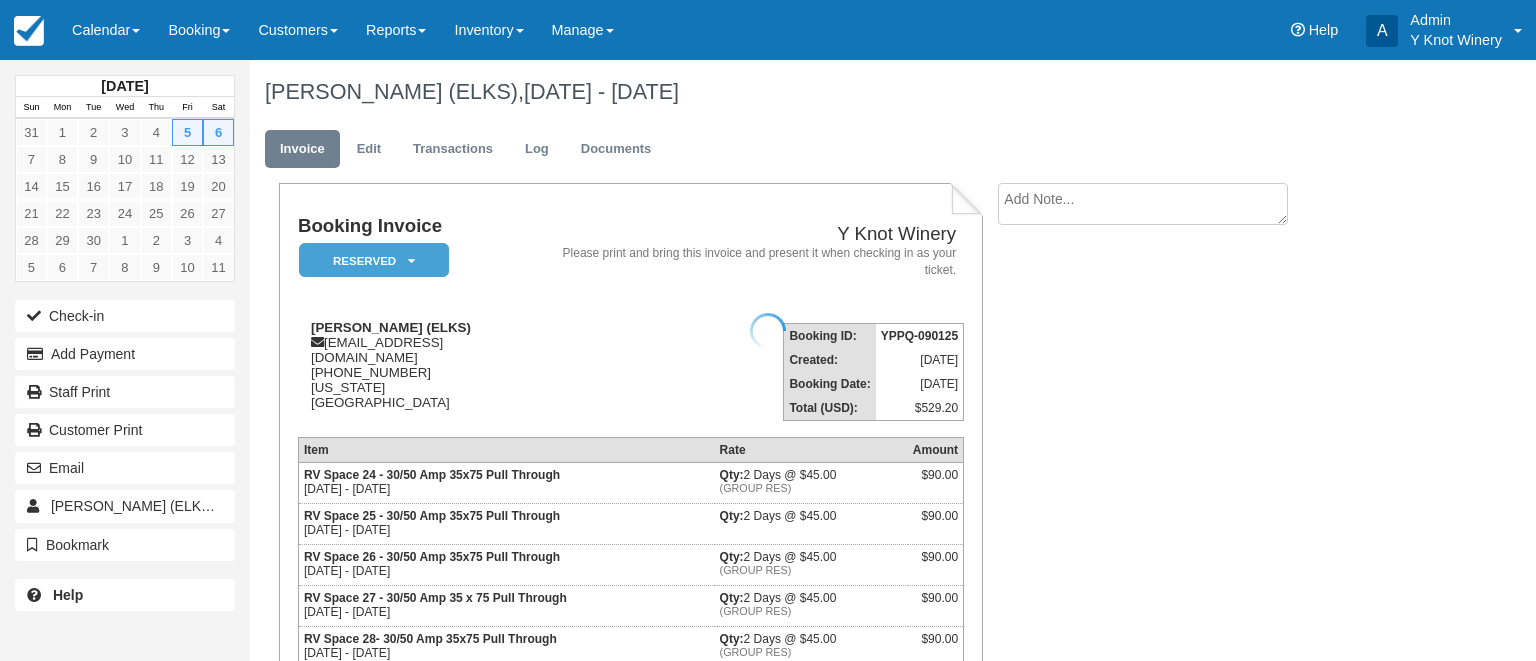 scroll, scrollTop: 0, scrollLeft: 0, axis: both 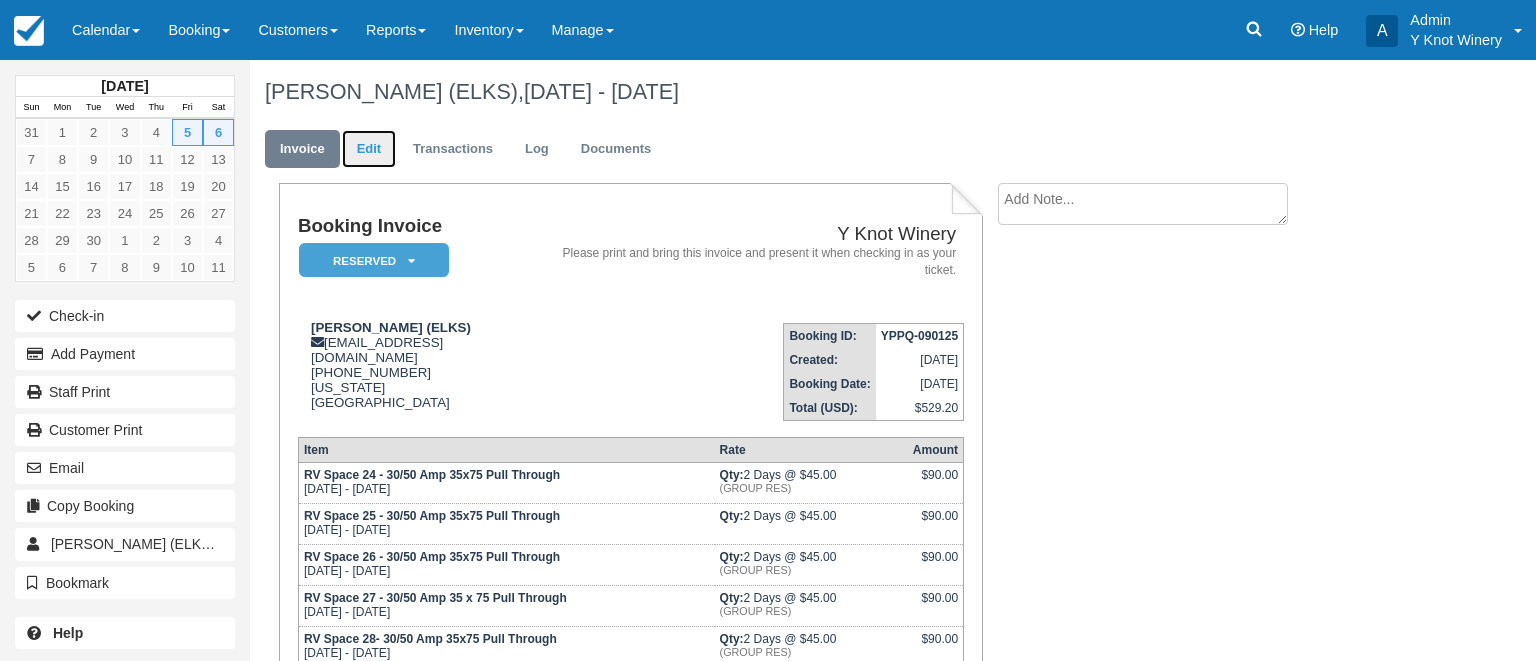 click on "Edit" at bounding box center (369, 149) 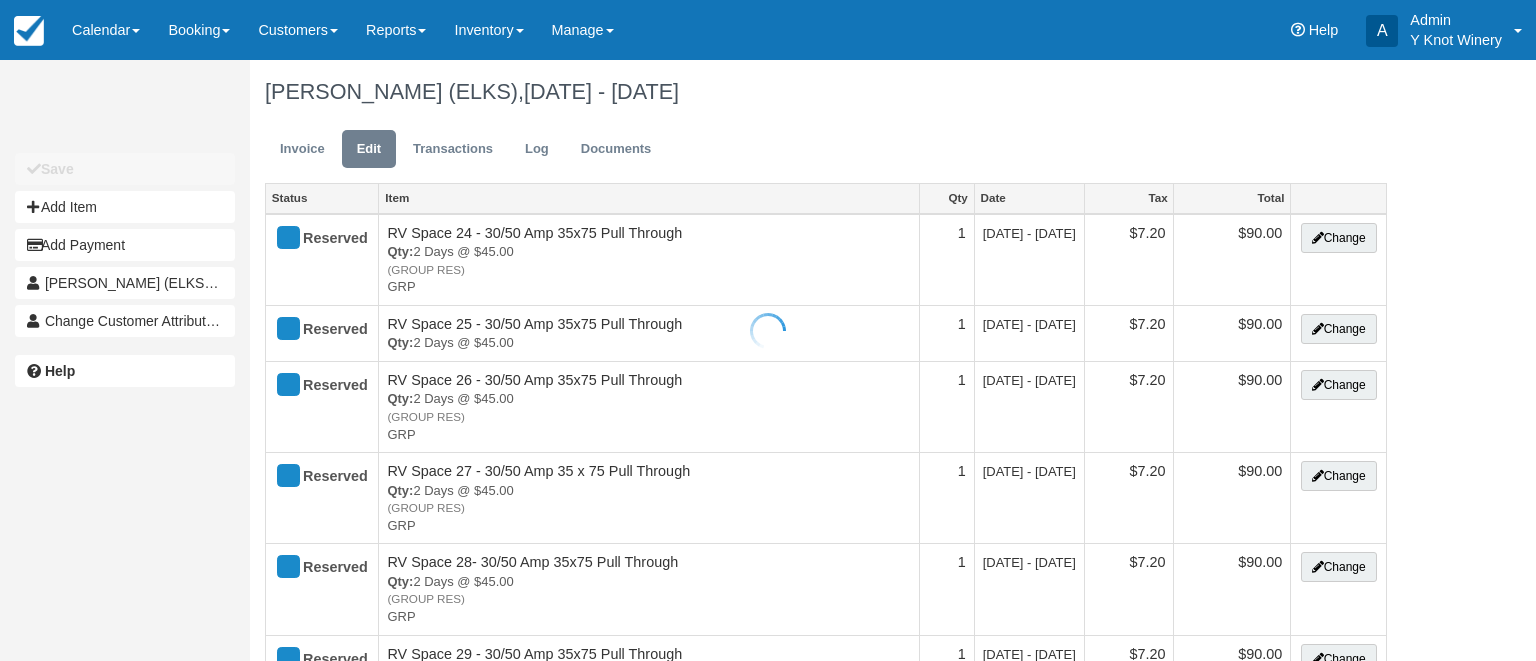 scroll, scrollTop: 0, scrollLeft: 0, axis: both 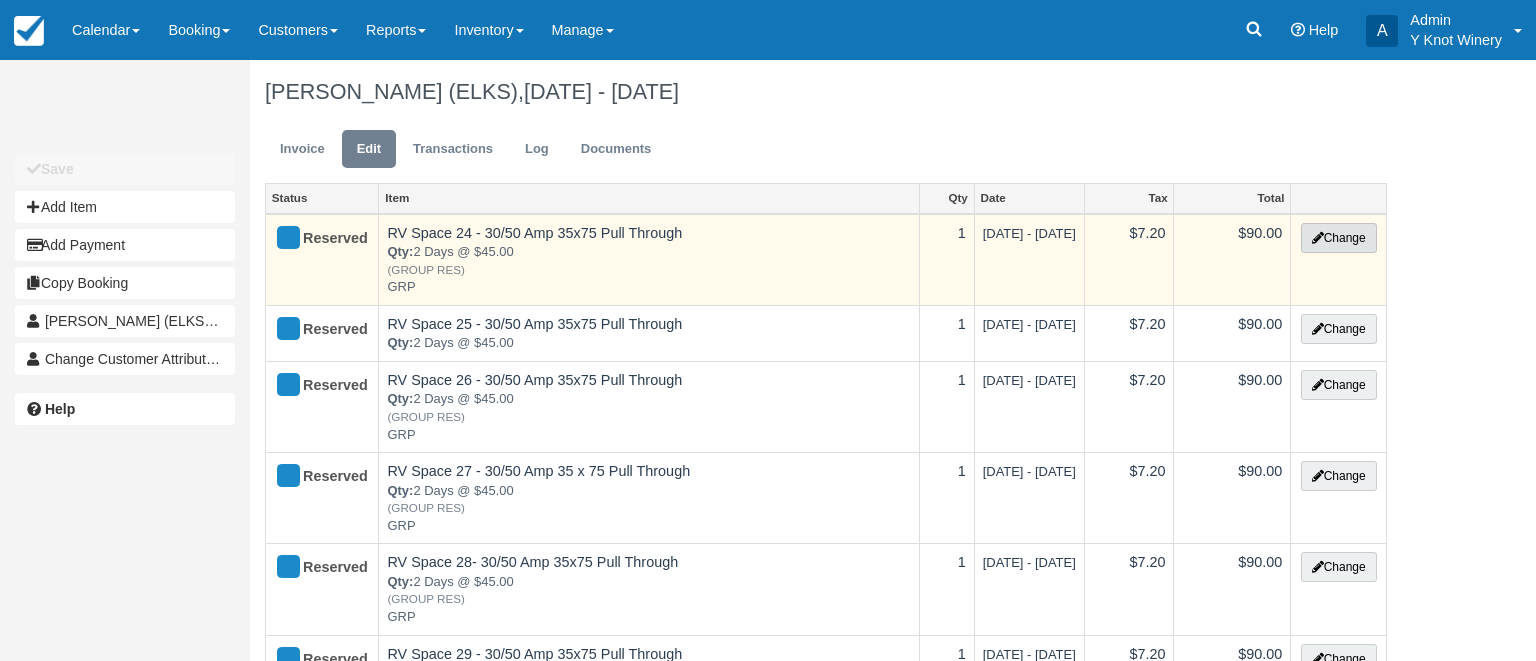click on "Change" at bounding box center [1339, 238] 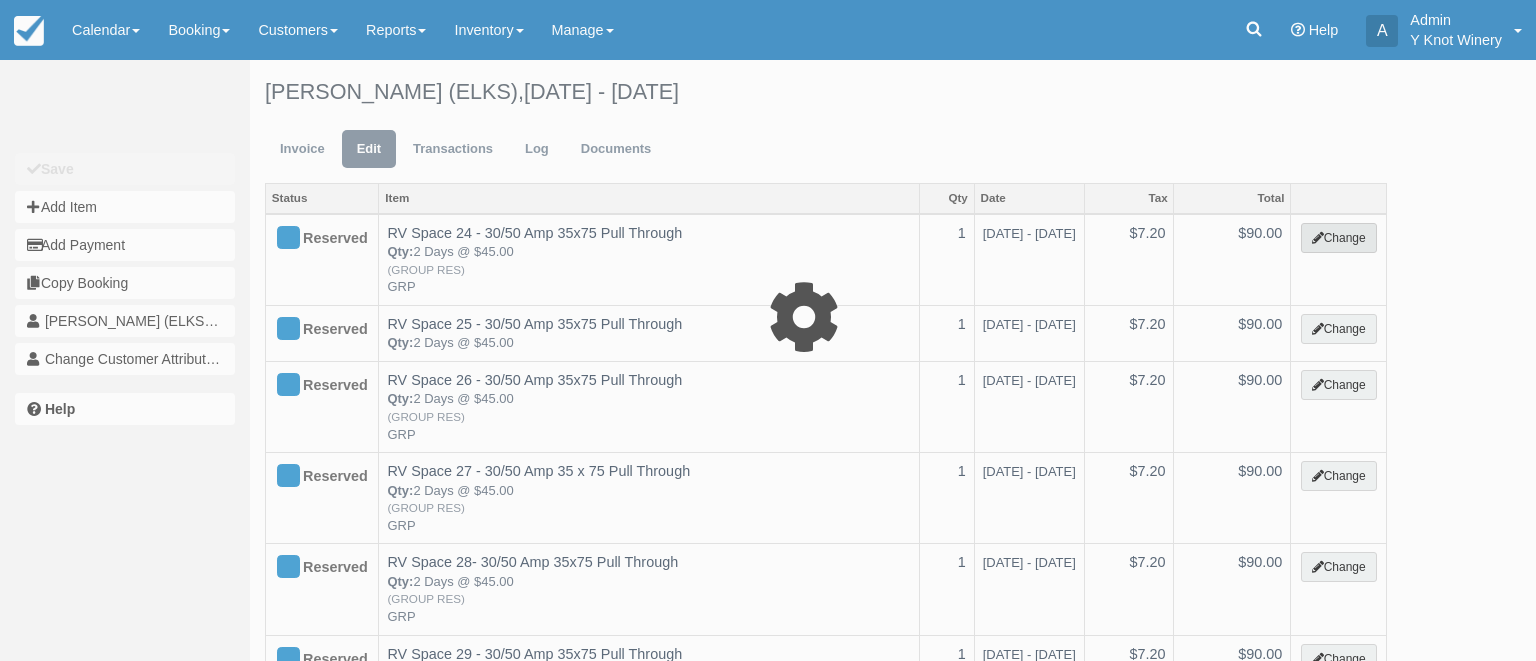select on "3" 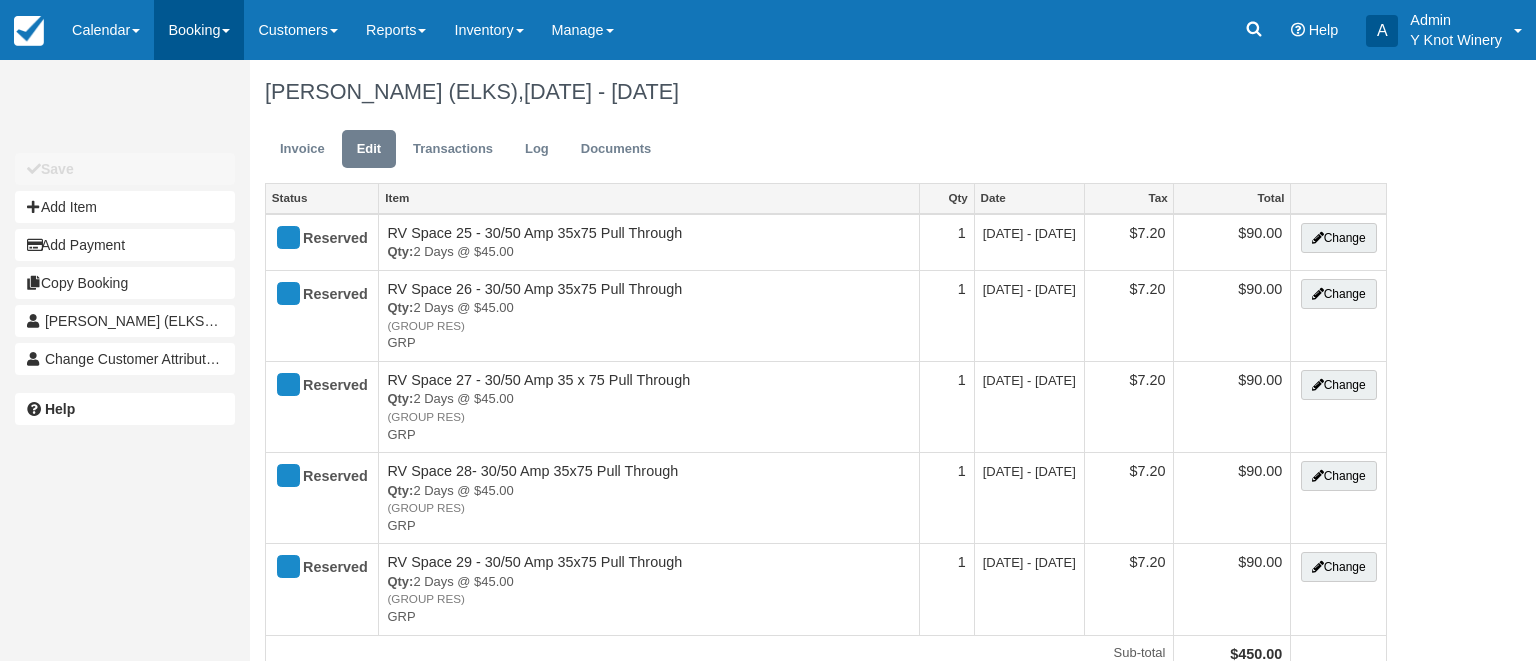 scroll, scrollTop: 0, scrollLeft: 0, axis: both 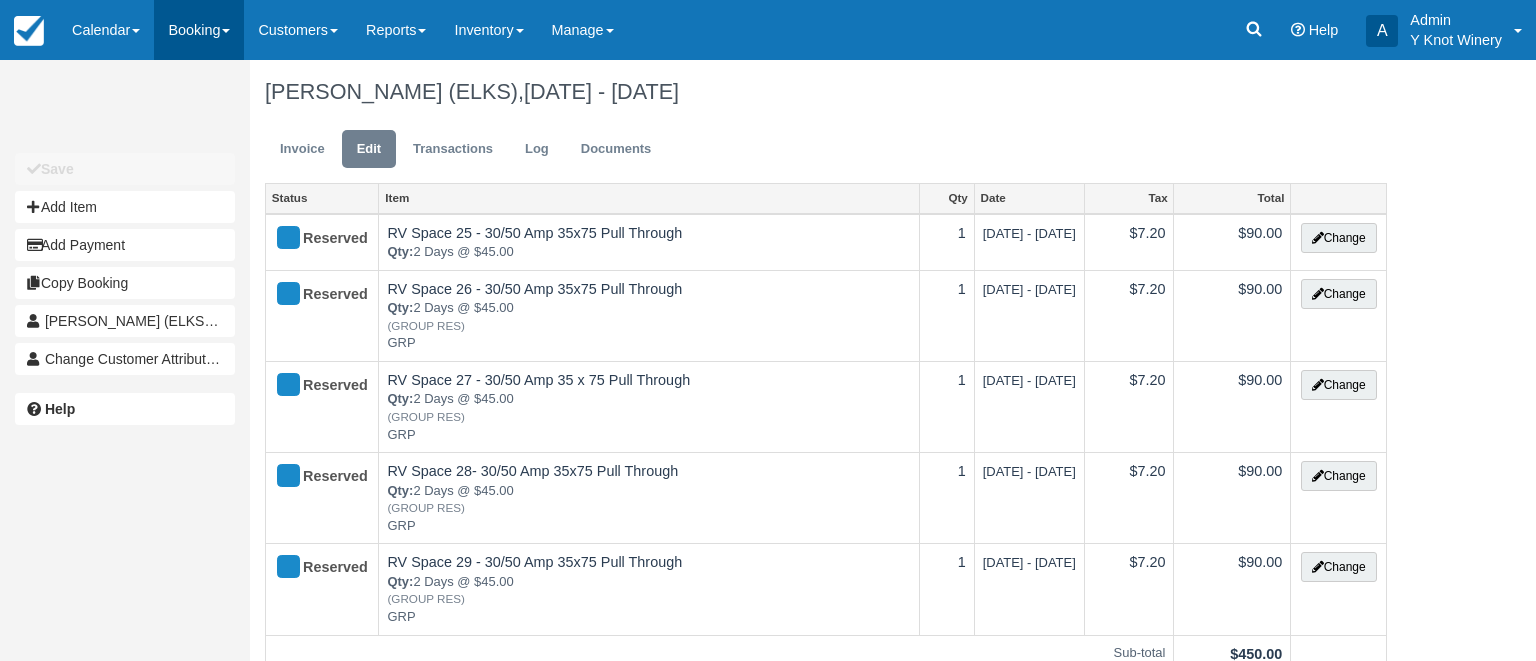 click on "Booking" at bounding box center [199, 30] 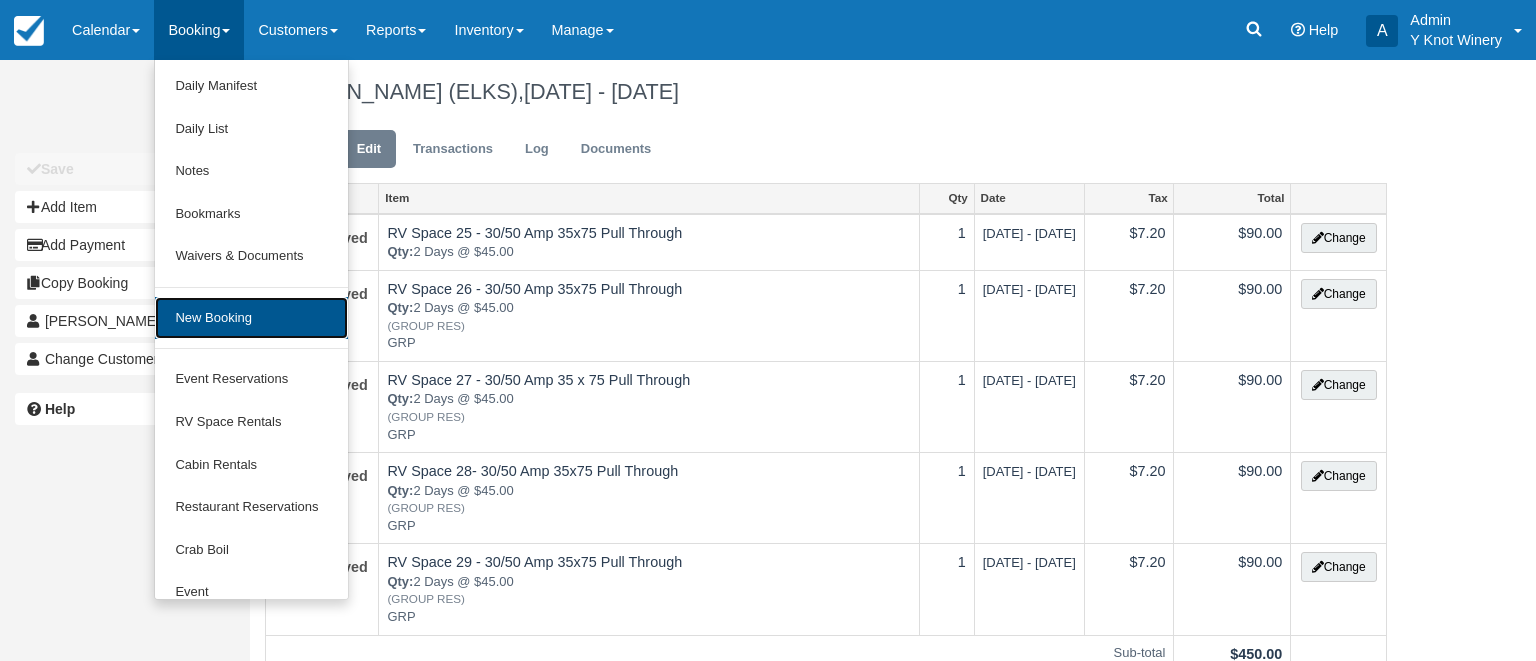 click on "New Booking" at bounding box center (251, 318) 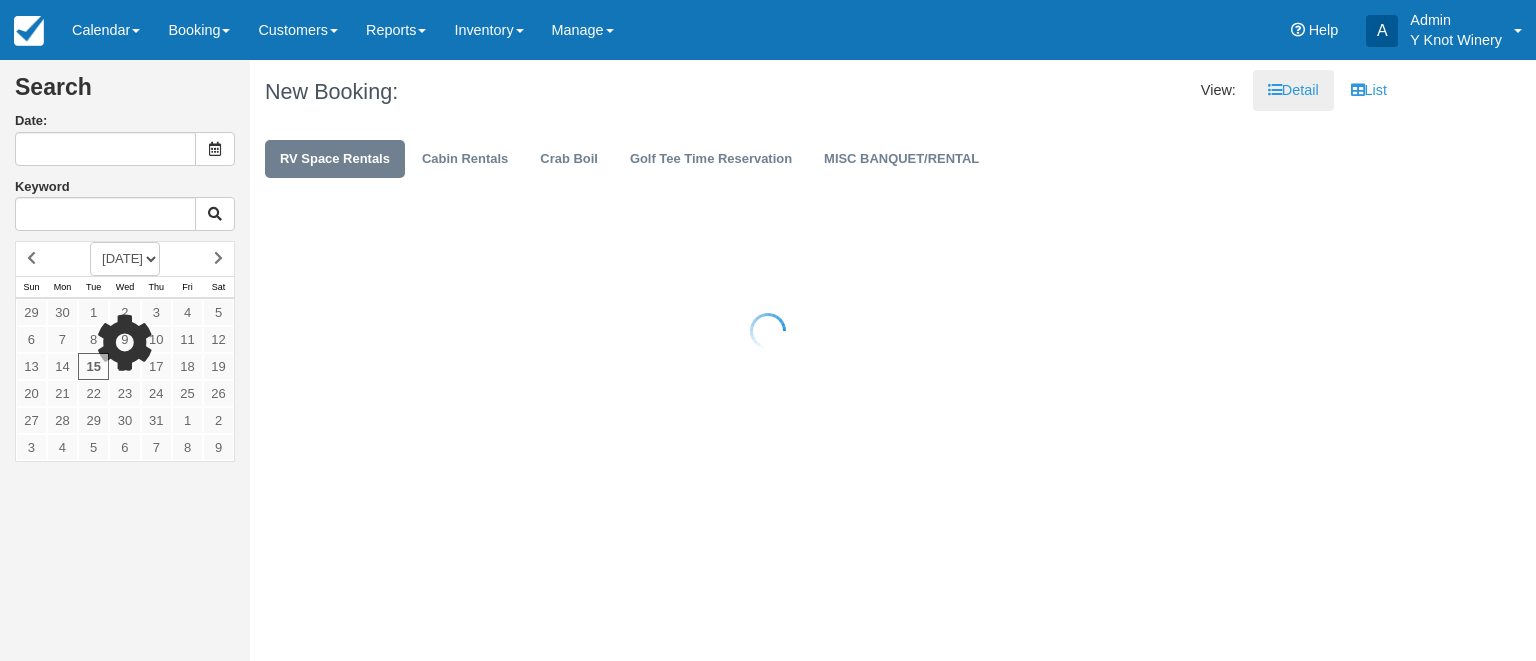 scroll, scrollTop: 0, scrollLeft: 0, axis: both 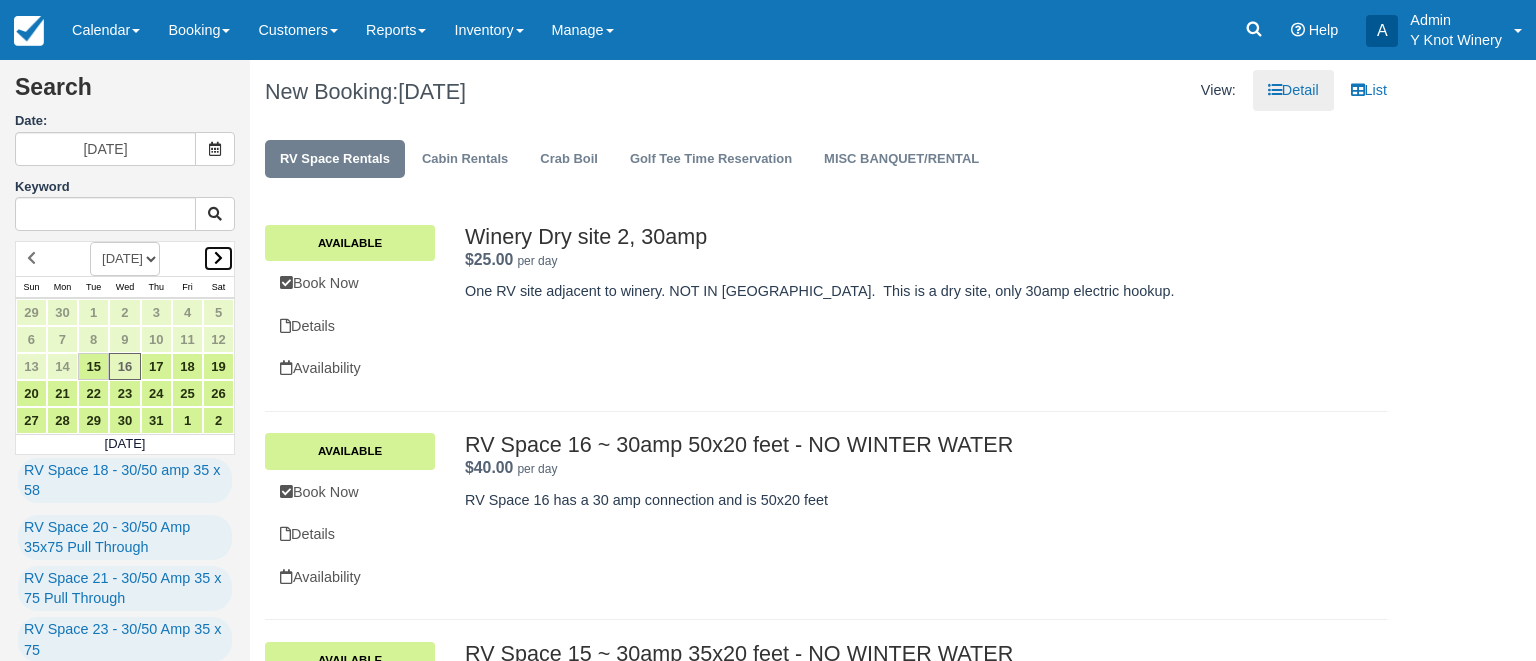 click at bounding box center [218, 258] 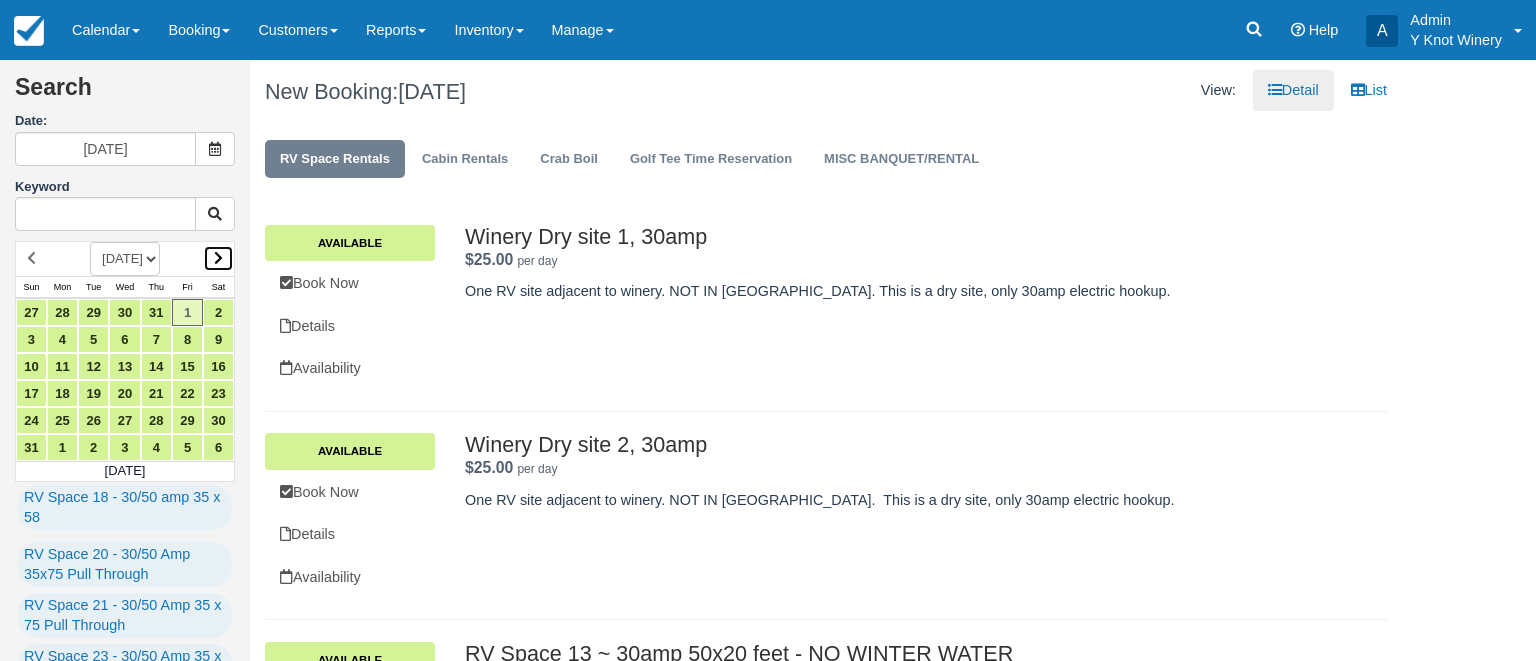 click at bounding box center [218, 258] 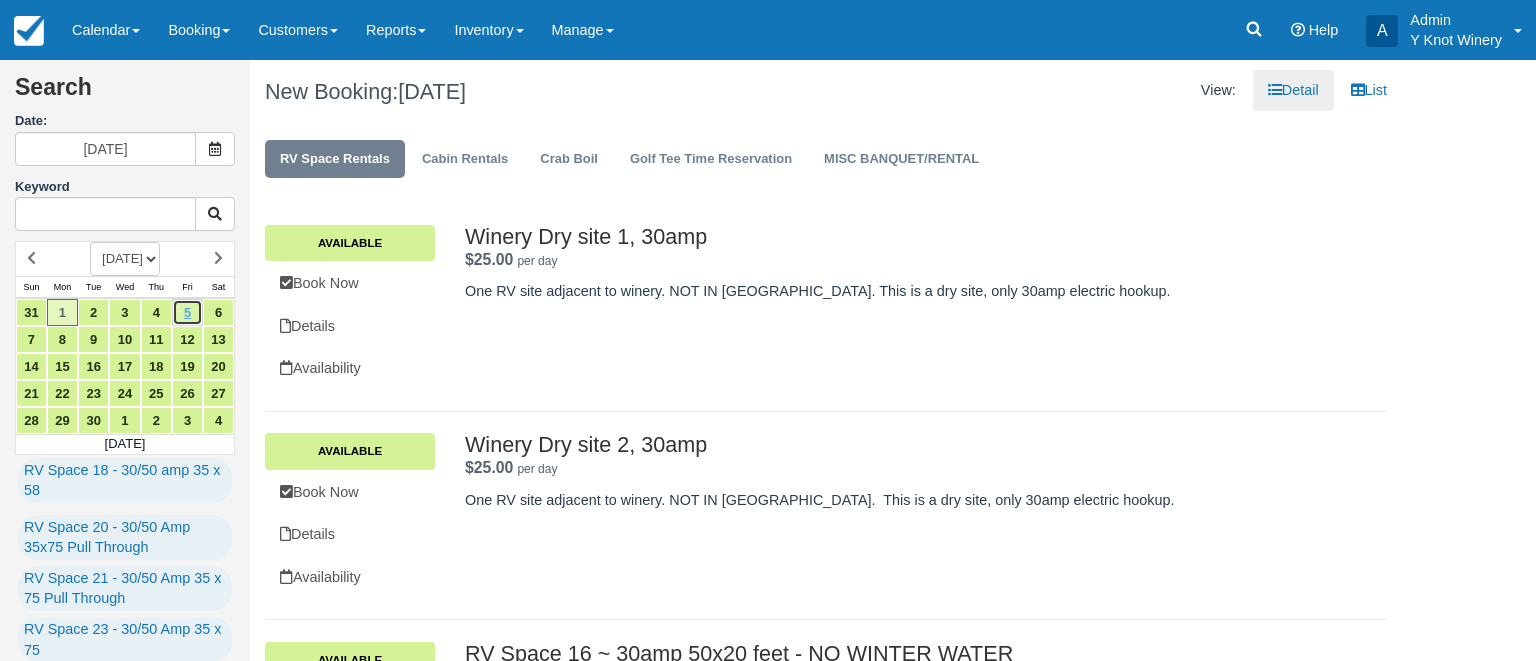 click on "5" at bounding box center [187, 312] 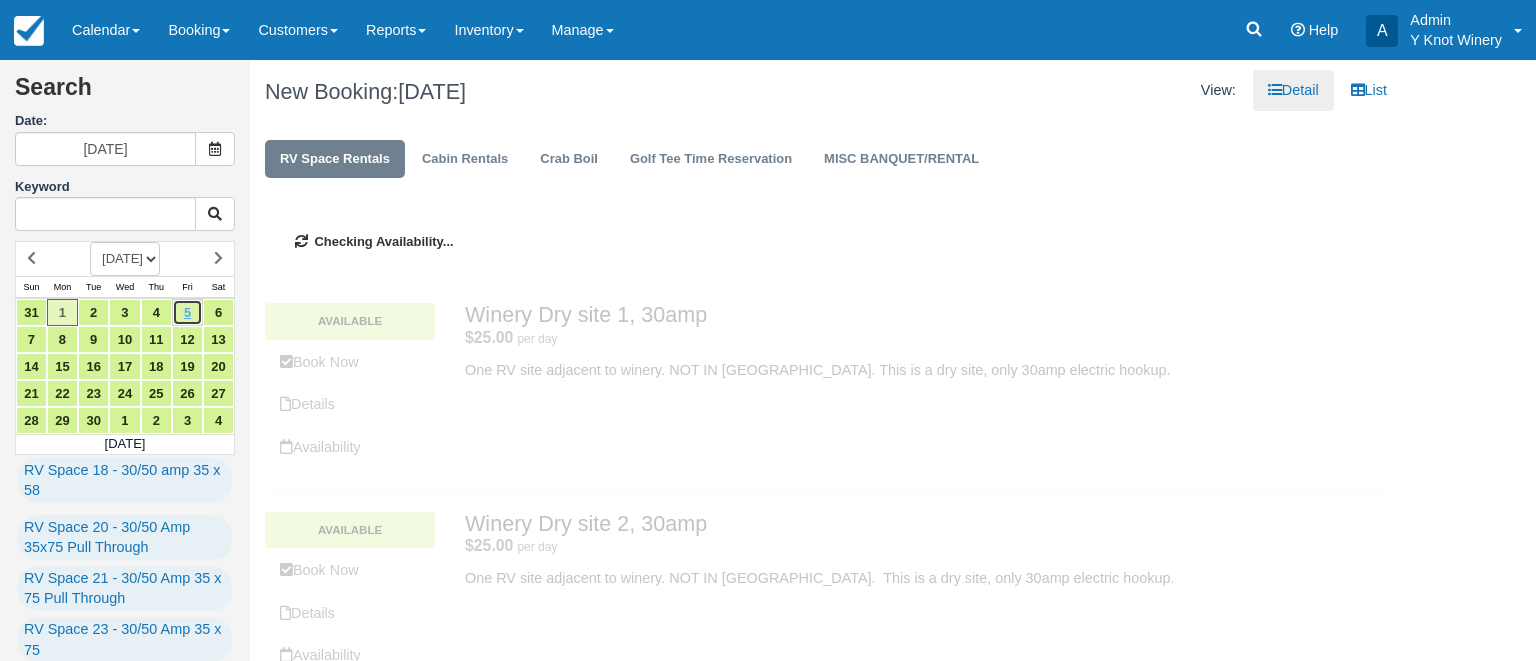 type on "09/05/25" 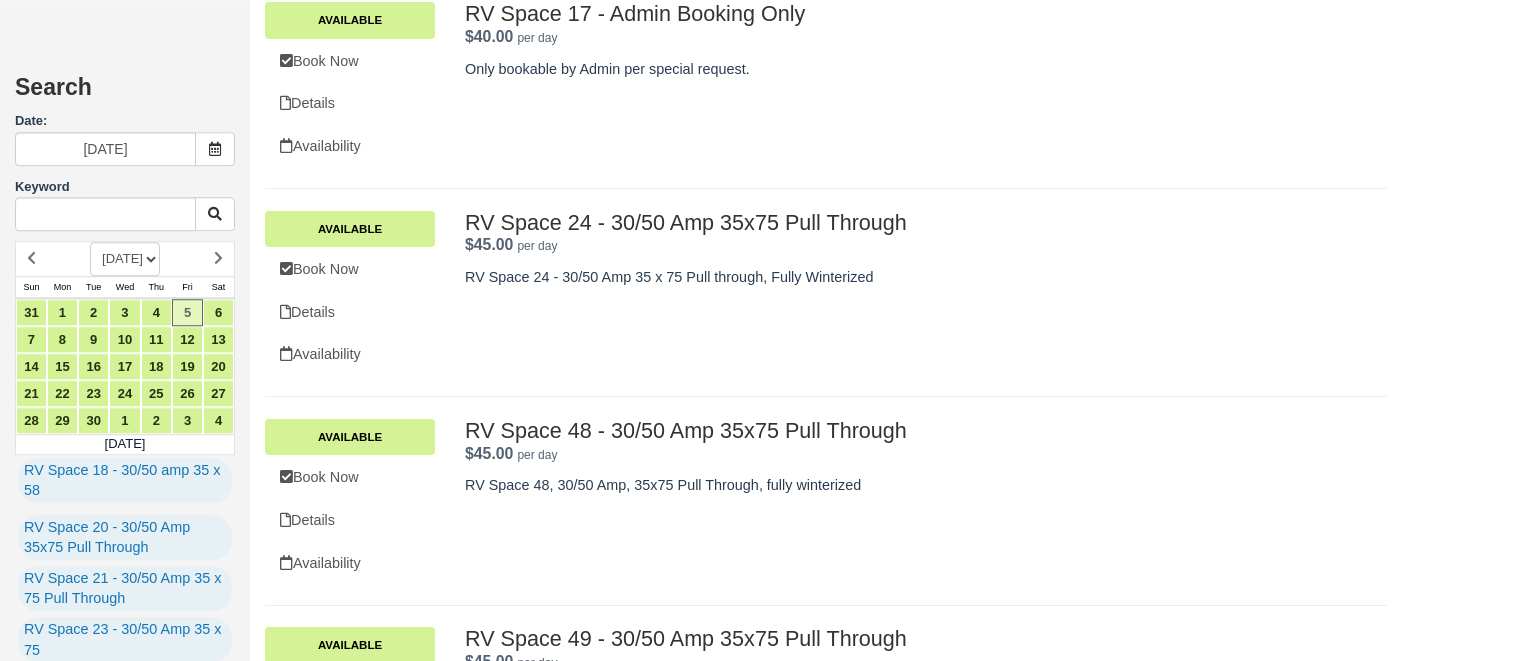 scroll, scrollTop: 4071, scrollLeft: 0, axis: vertical 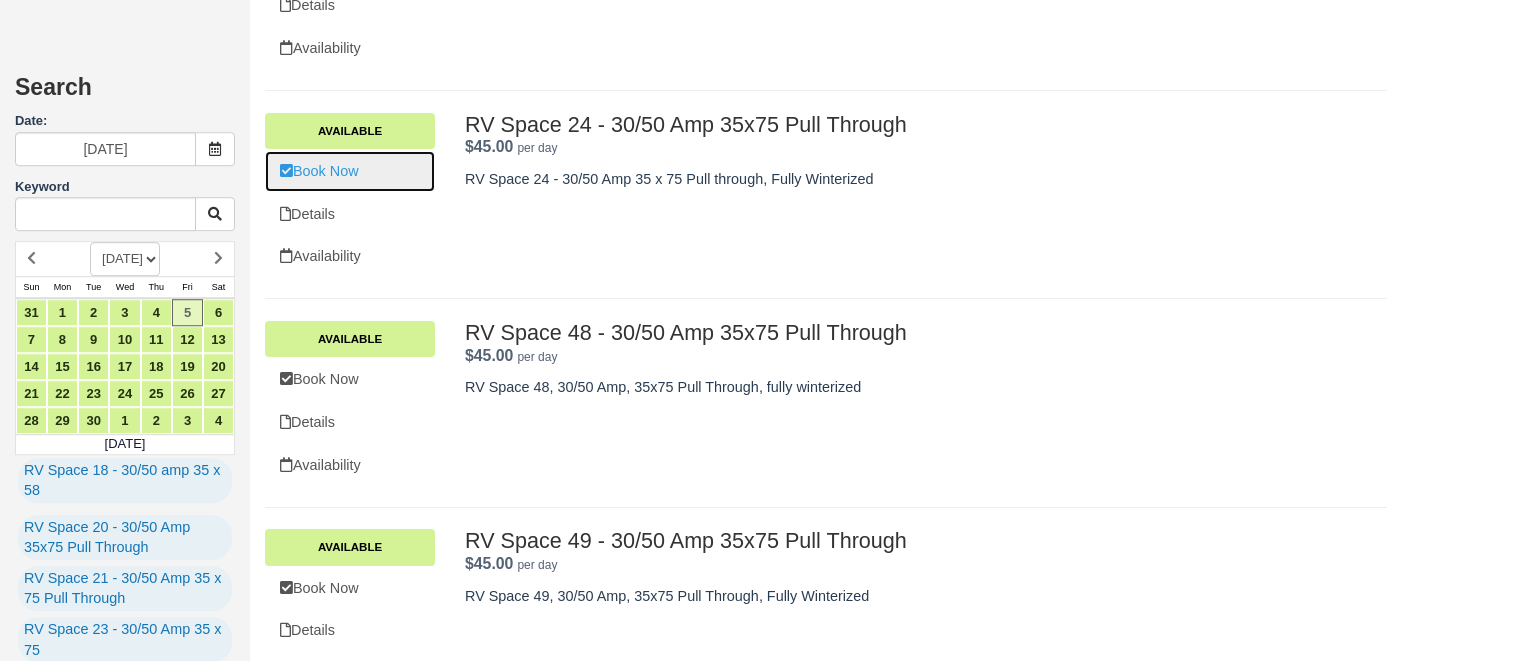 click on "Book Now" at bounding box center (350, 171) 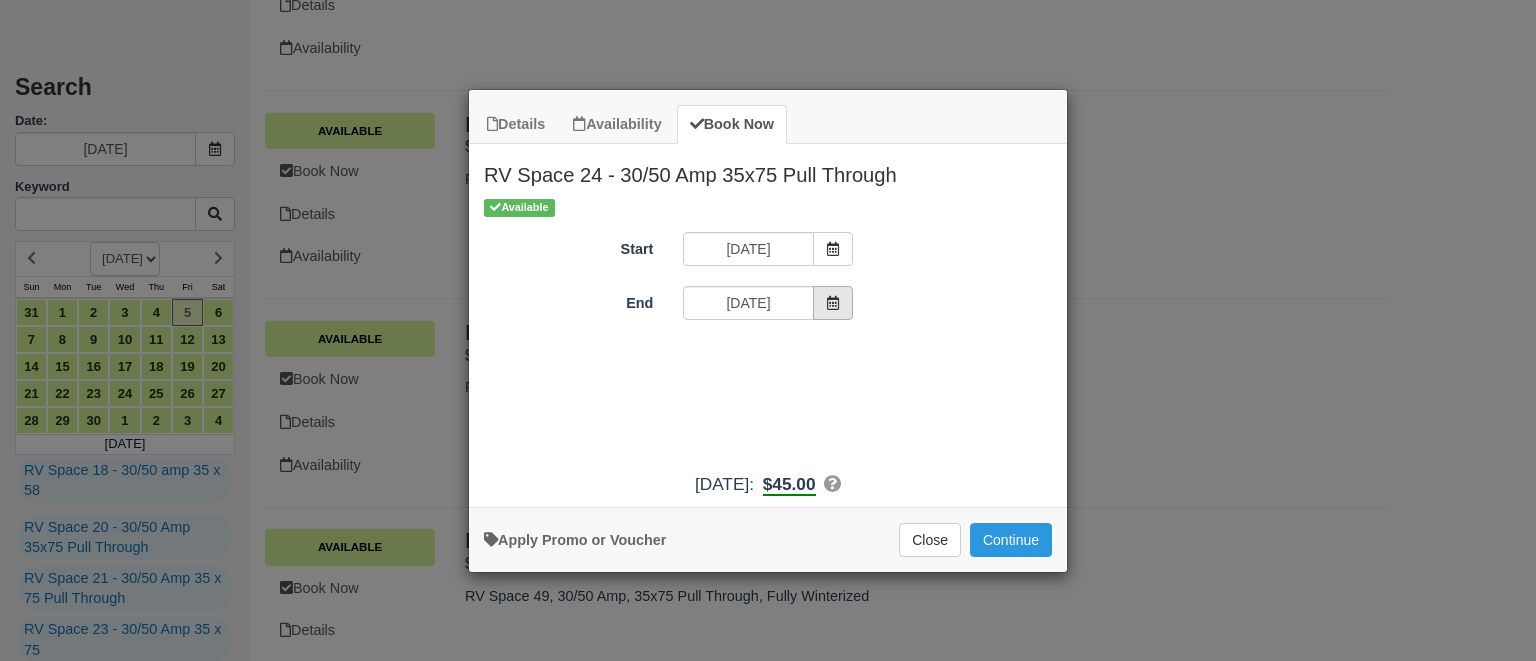 click at bounding box center [833, 303] 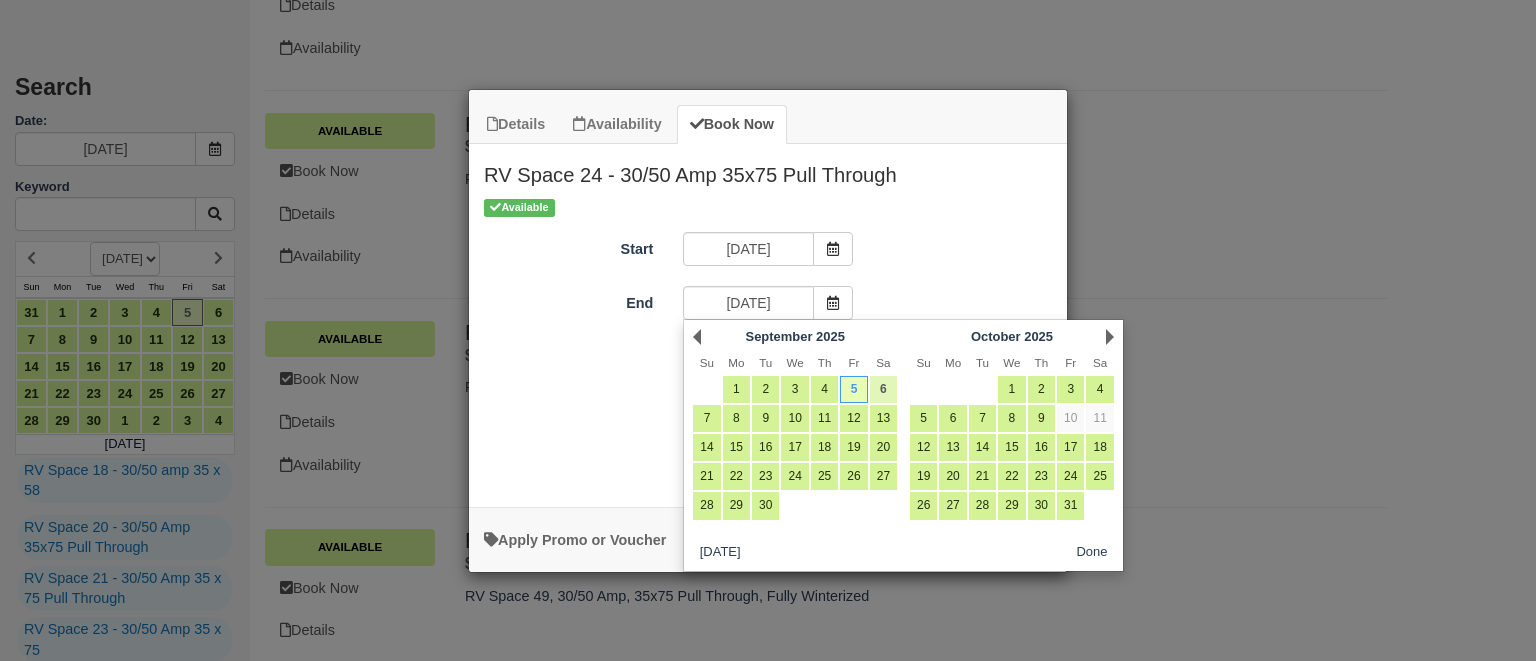 click on "6" at bounding box center (883, 389) 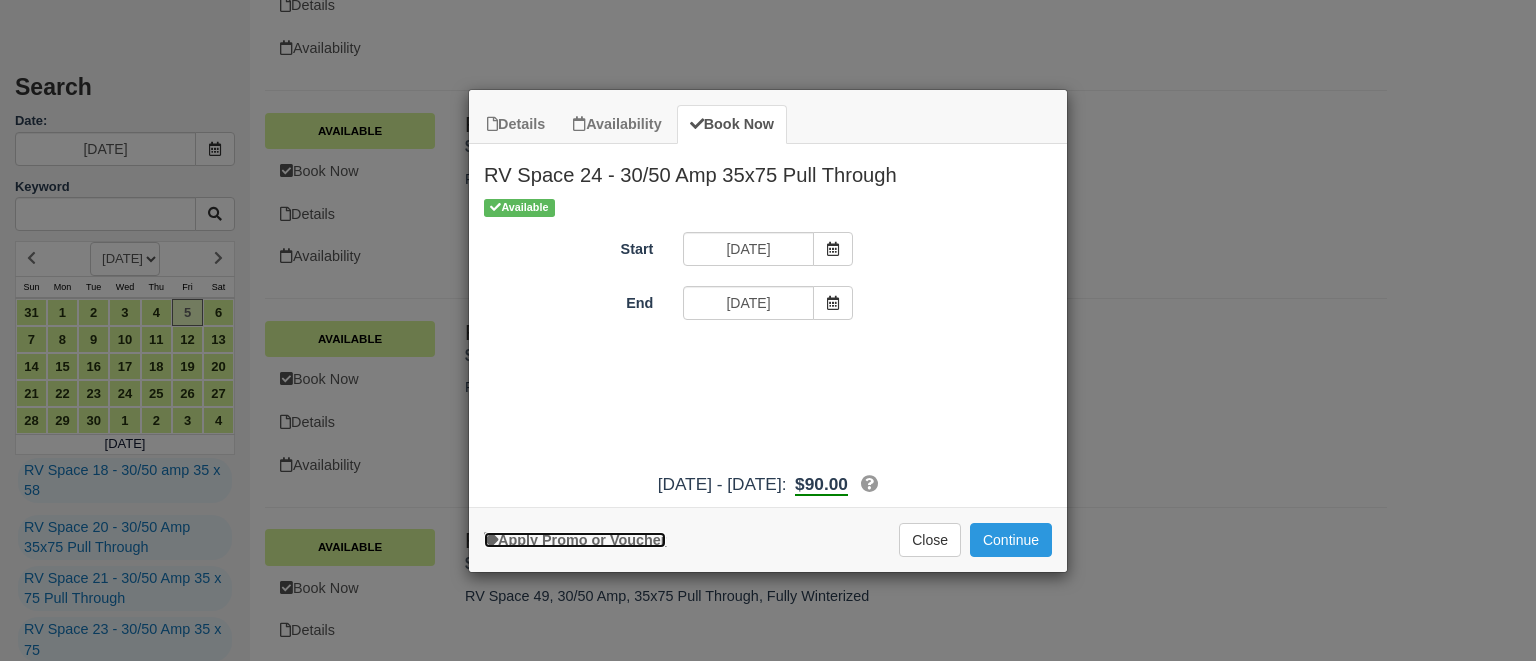 click on "Apply Promo or Voucher" at bounding box center [575, 540] 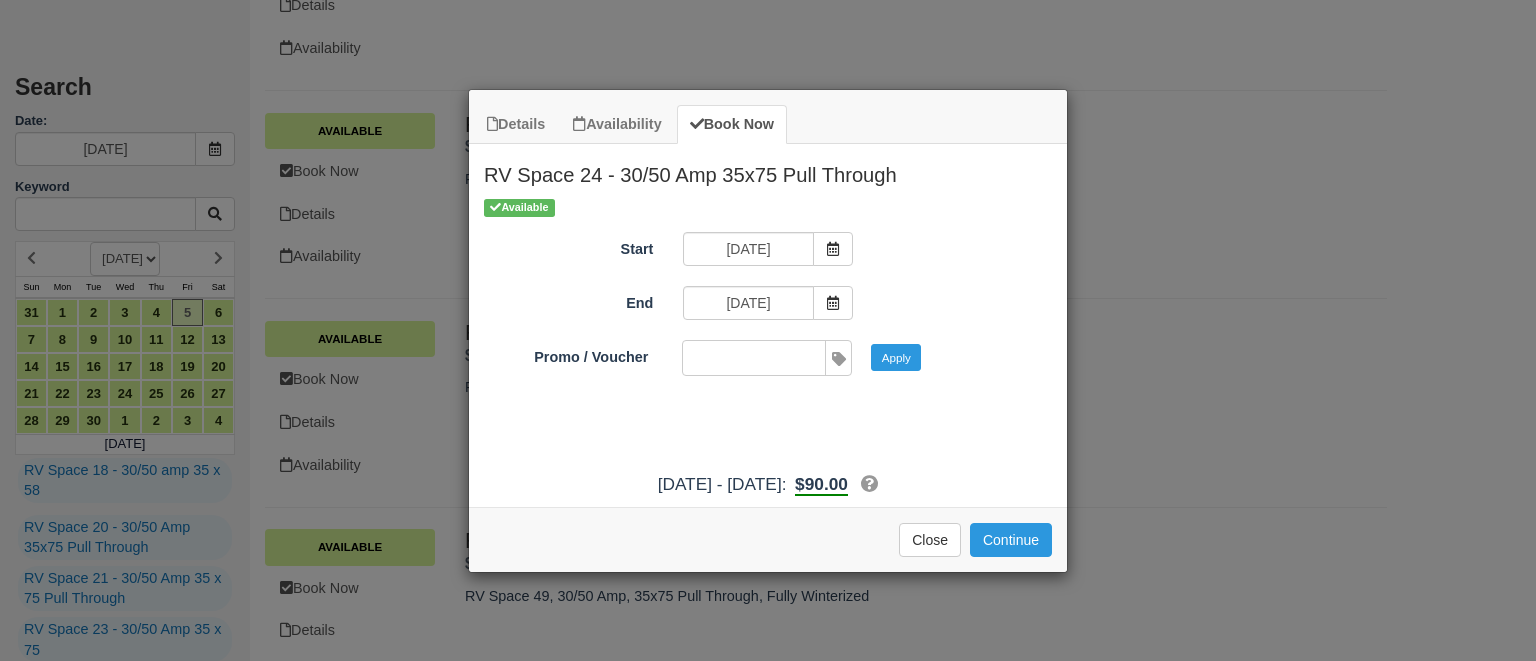 click on "Apply" at bounding box center (896, 357) 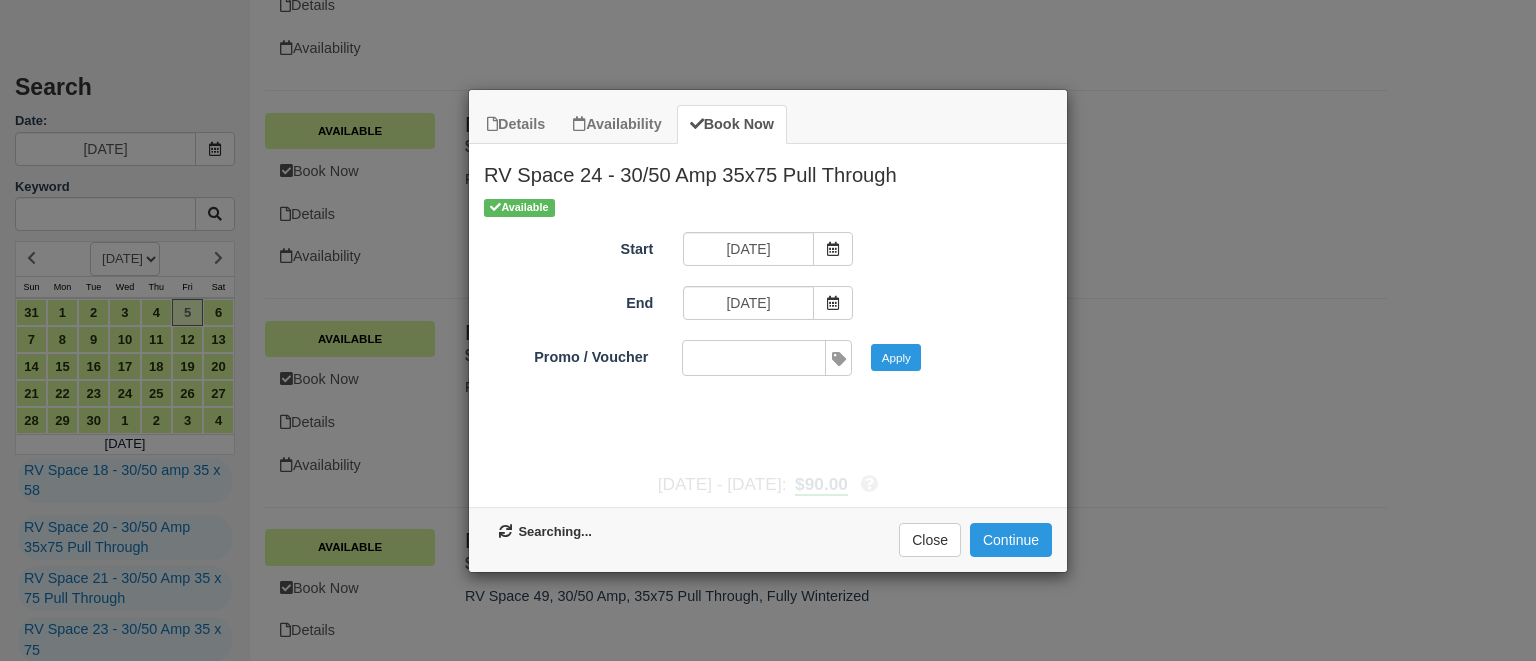 click on "Available
Start 09/05/25 End 09/06/25
Promo / Voucher
Applied to final balance.
Code applied
Apply
Invalid!
GRP VETS MUSIC HHOST employee Purplefoot GSAM C2COAST CHILD" at bounding box center [768, 329] 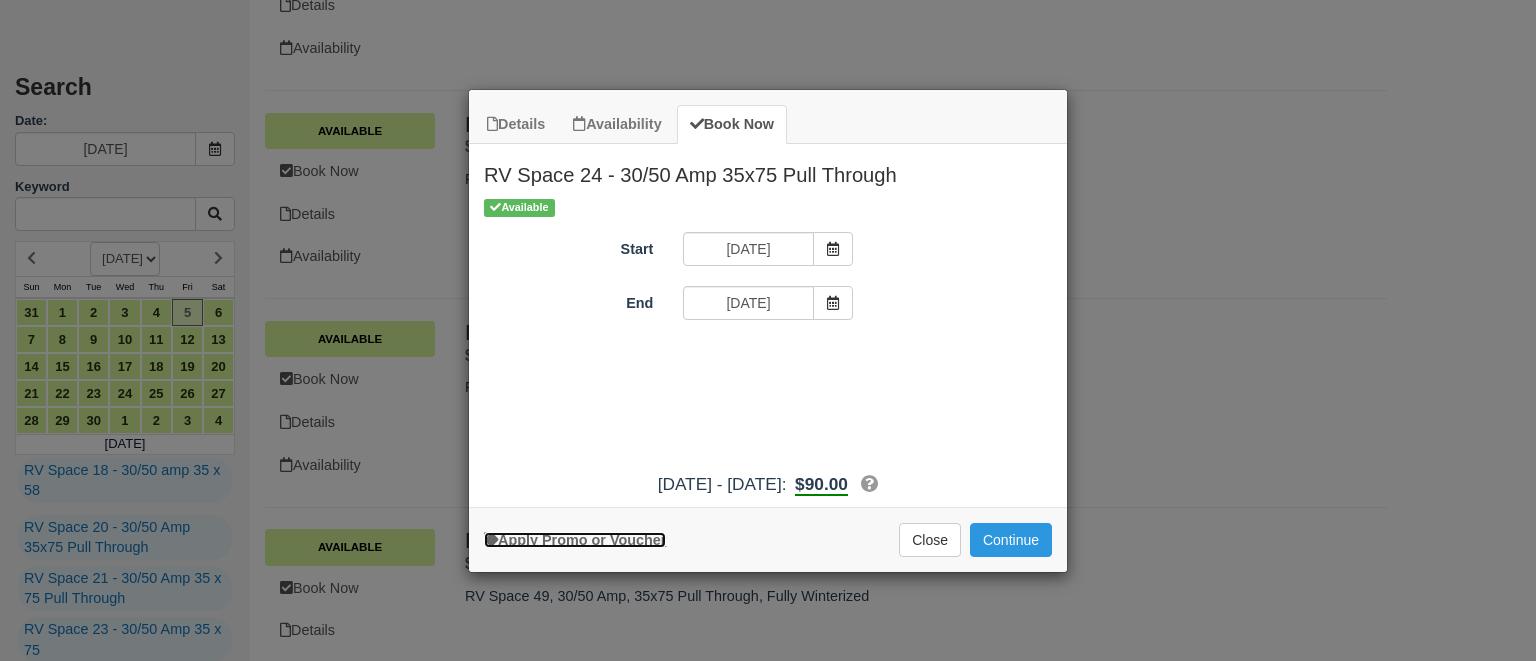 click on "Apply Promo or Voucher" at bounding box center [575, 540] 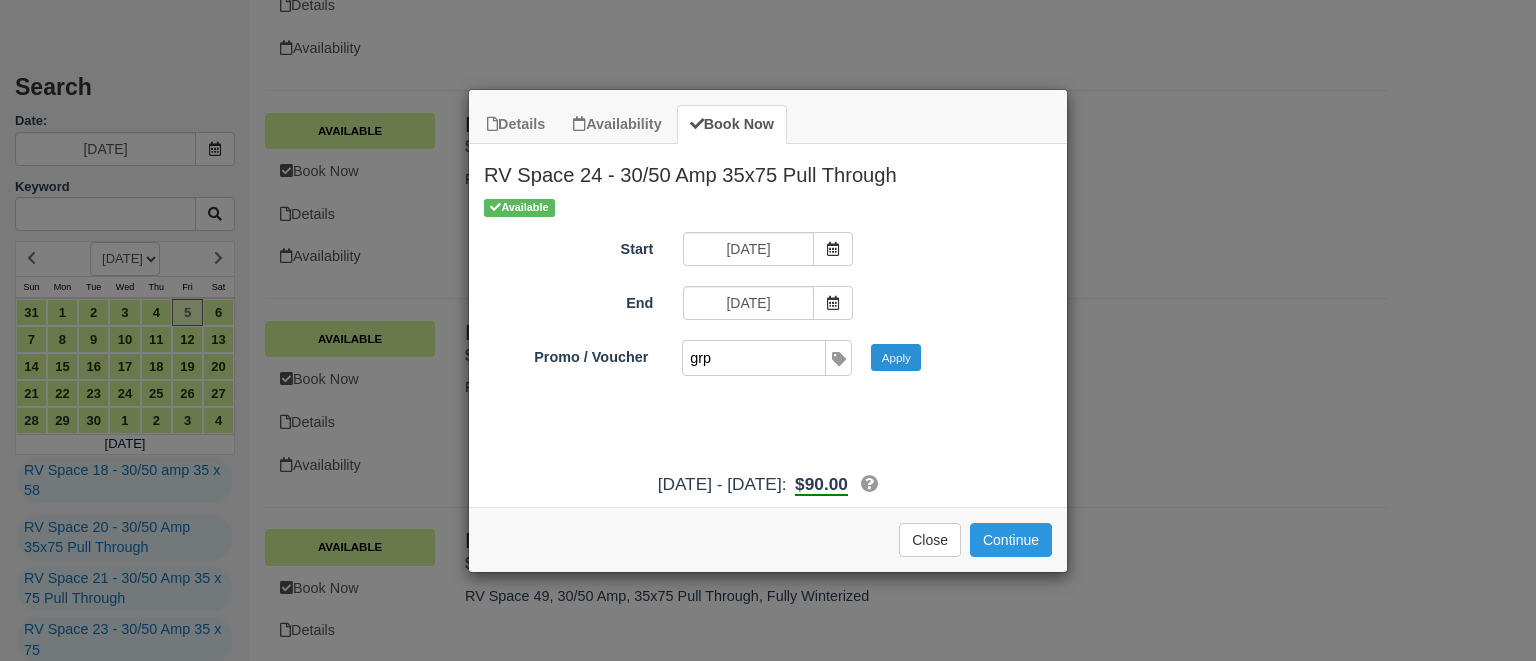 type on "grp" 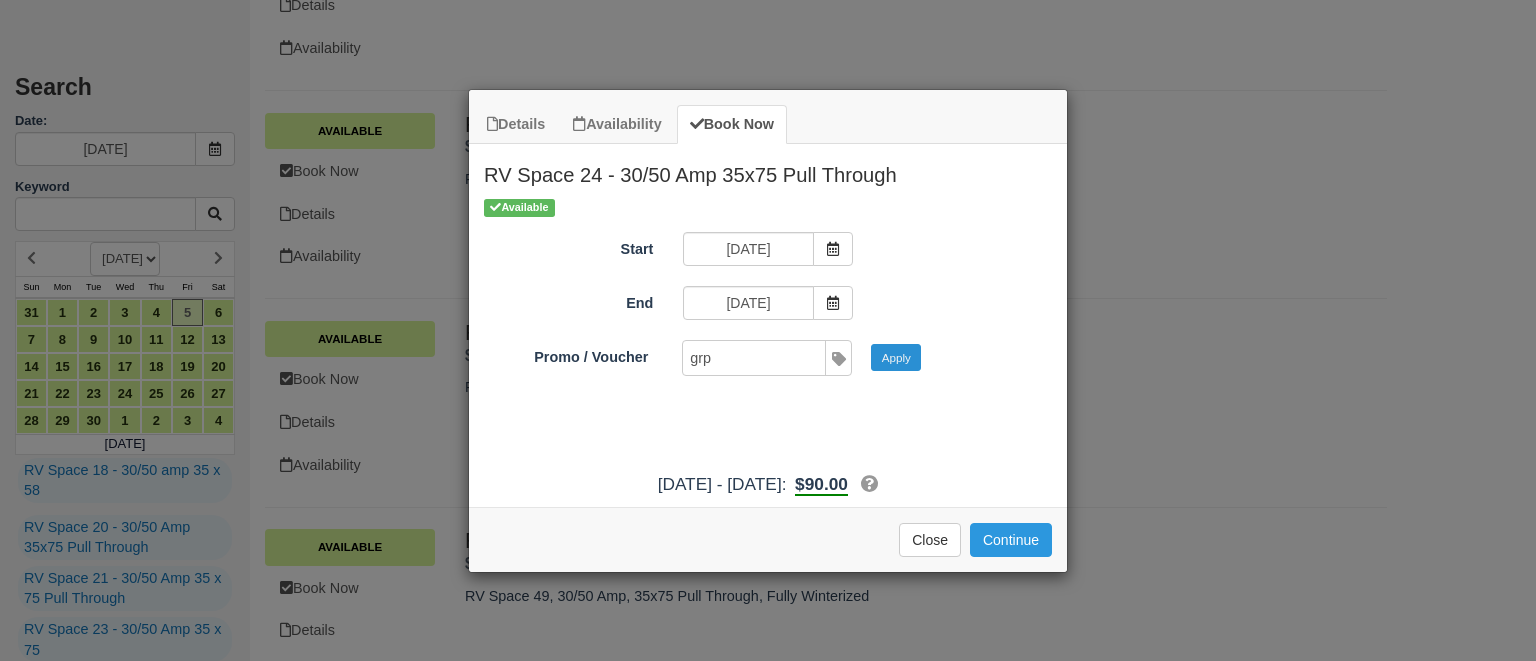 click on "Apply" at bounding box center (896, 357) 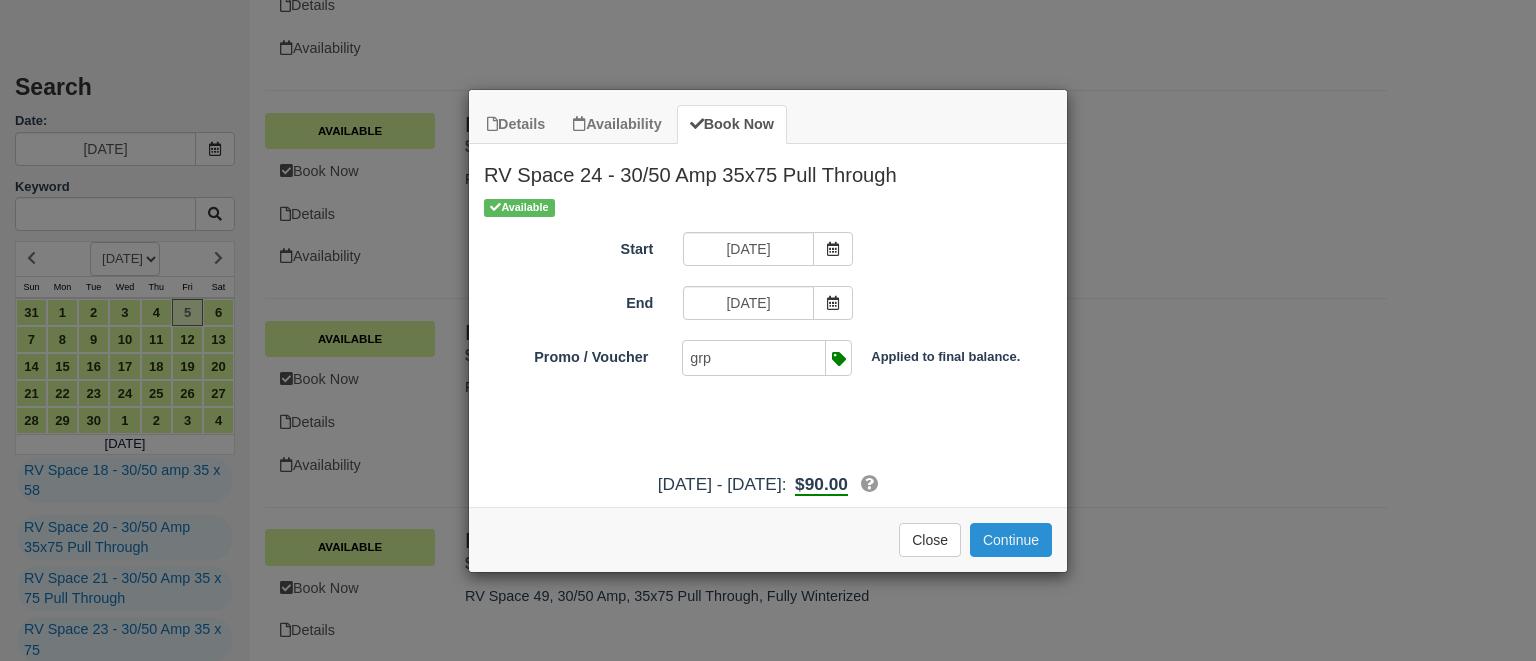 click on "Continue" at bounding box center [1011, 540] 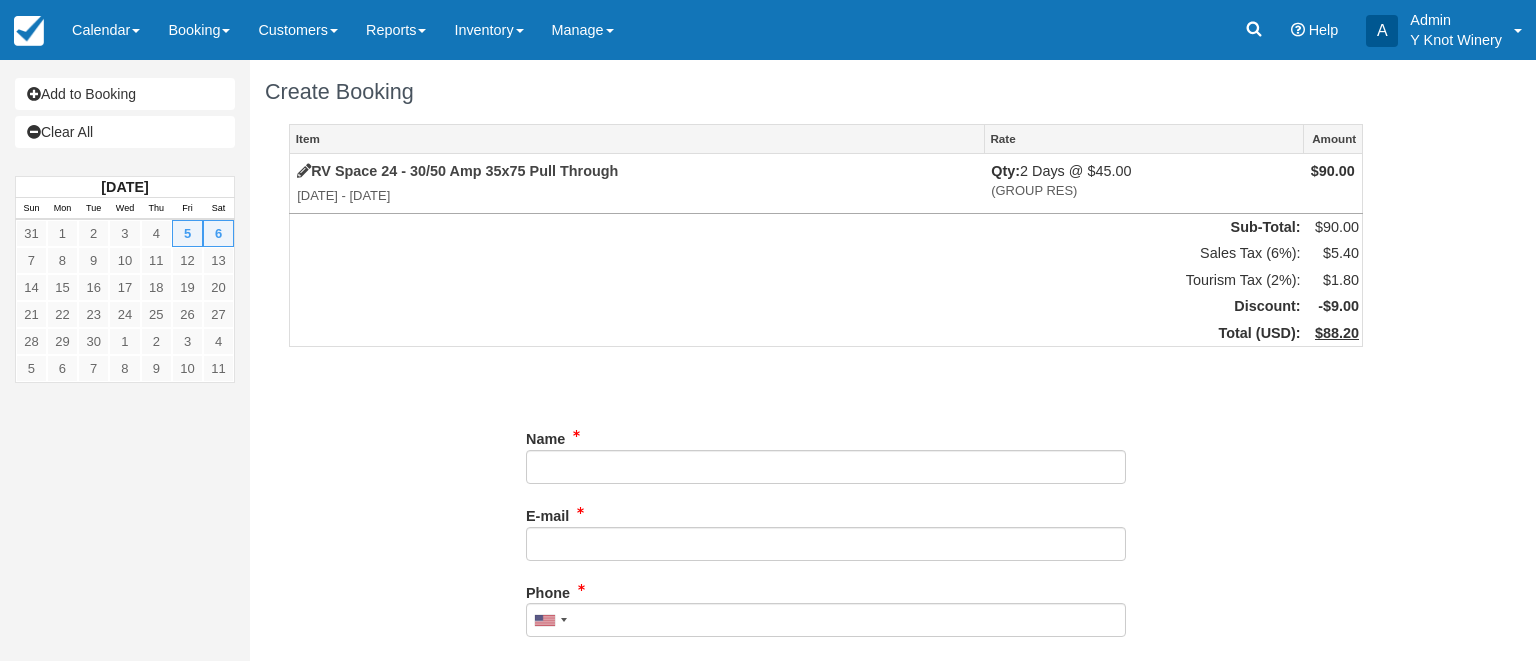 scroll, scrollTop: 0, scrollLeft: 0, axis: both 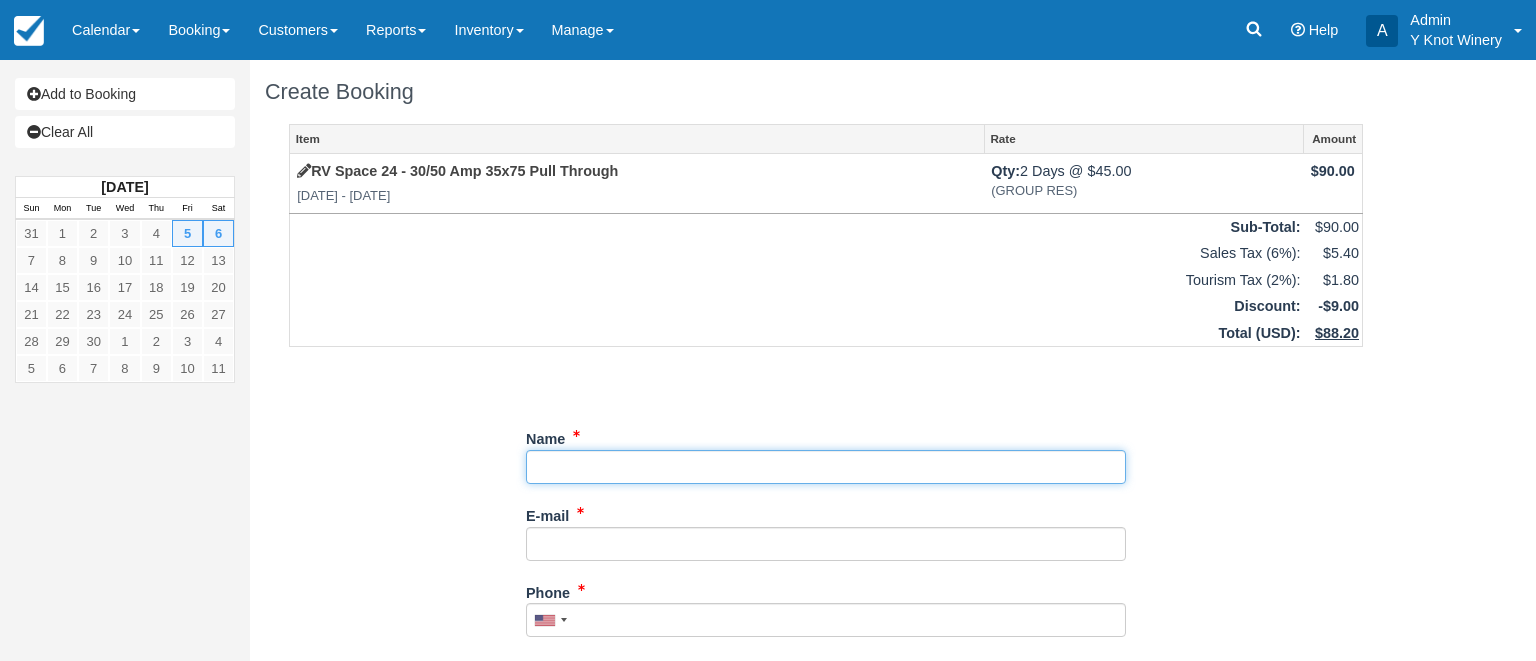 click on "Name" at bounding box center (826, 467) 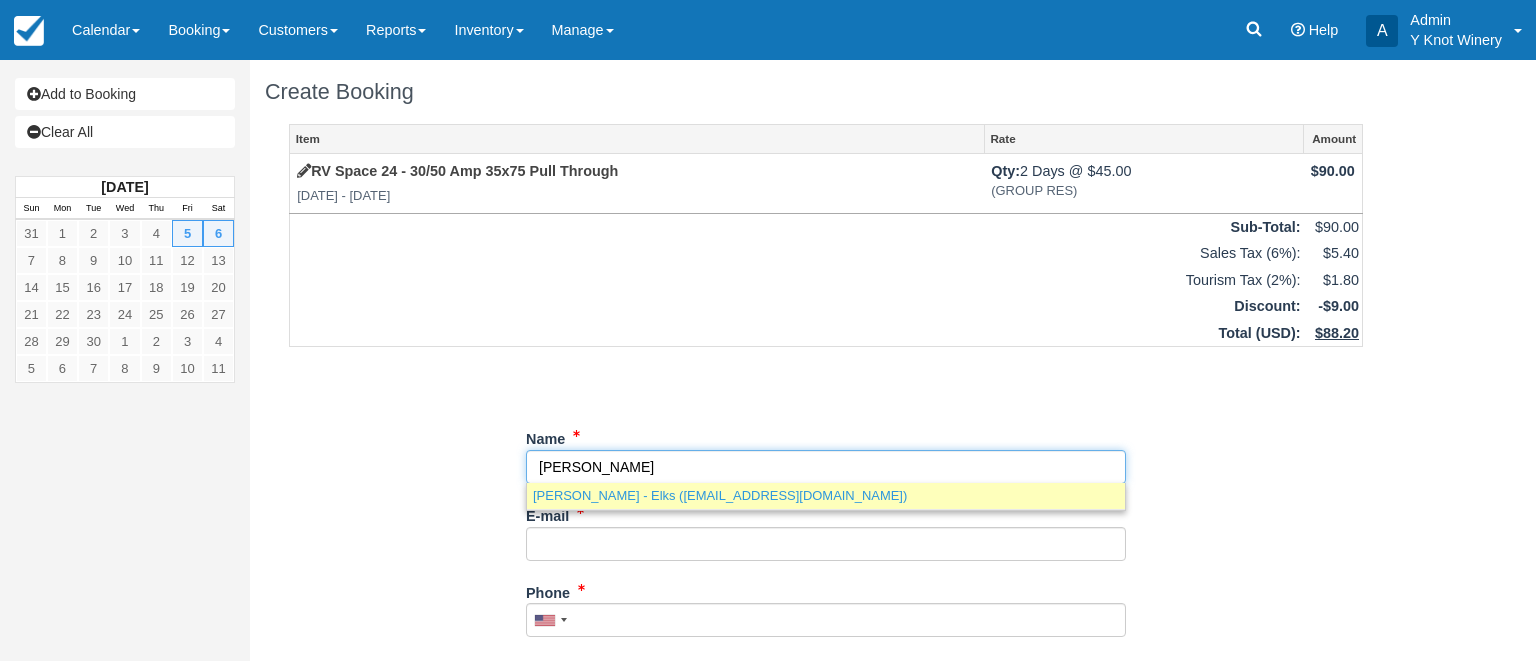 click on "[PERSON_NAME] - Elks ([EMAIL_ADDRESS][DOMAIN_NAME])" at bounding box center [826, 495] 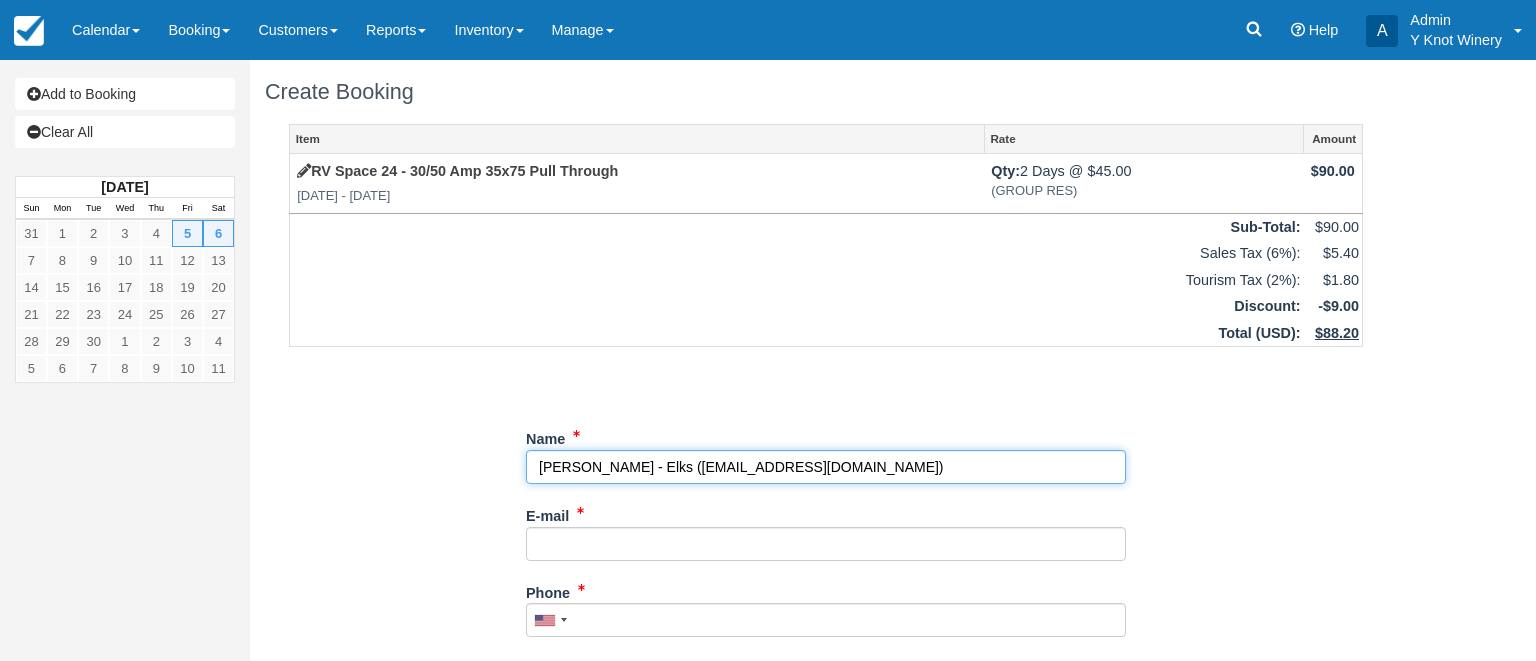 type on "[PERSON_NAME] - Elks" 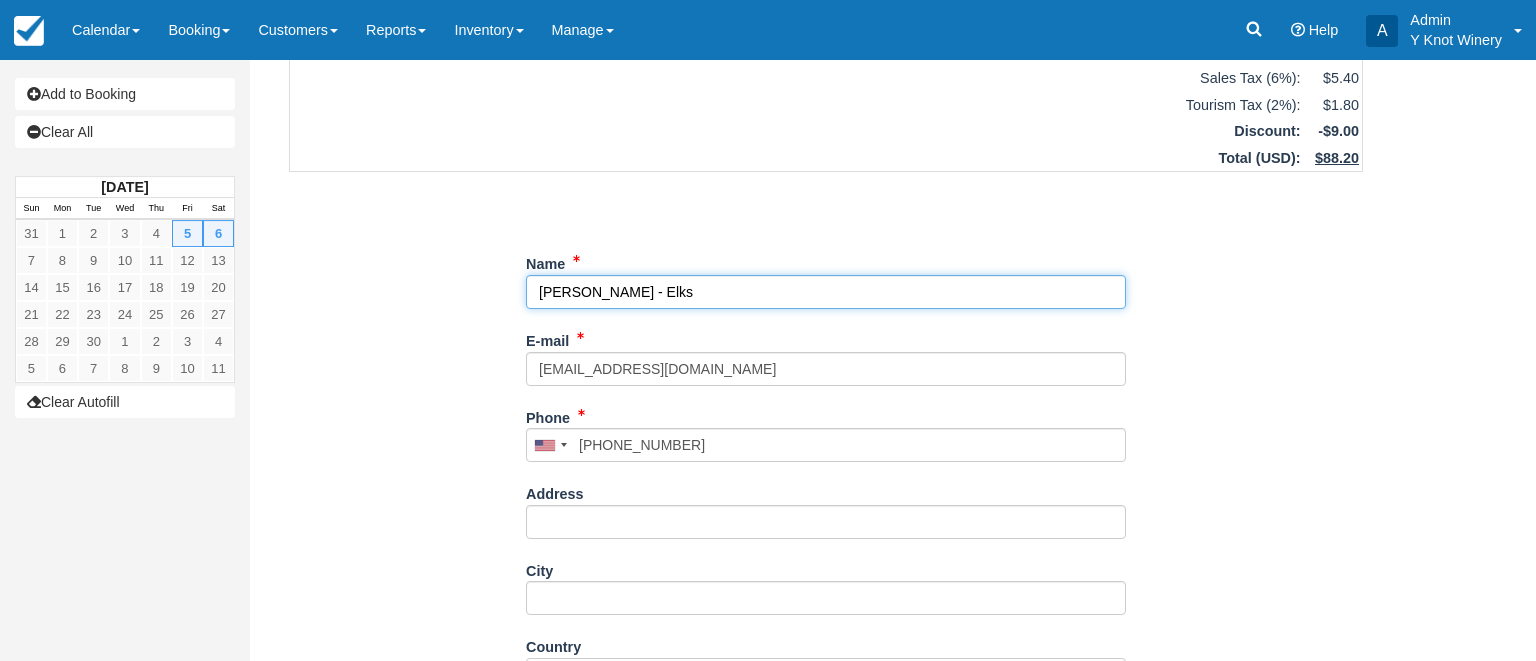 scroll, scrollTop: 0, scrollLeft: 0, axis: both 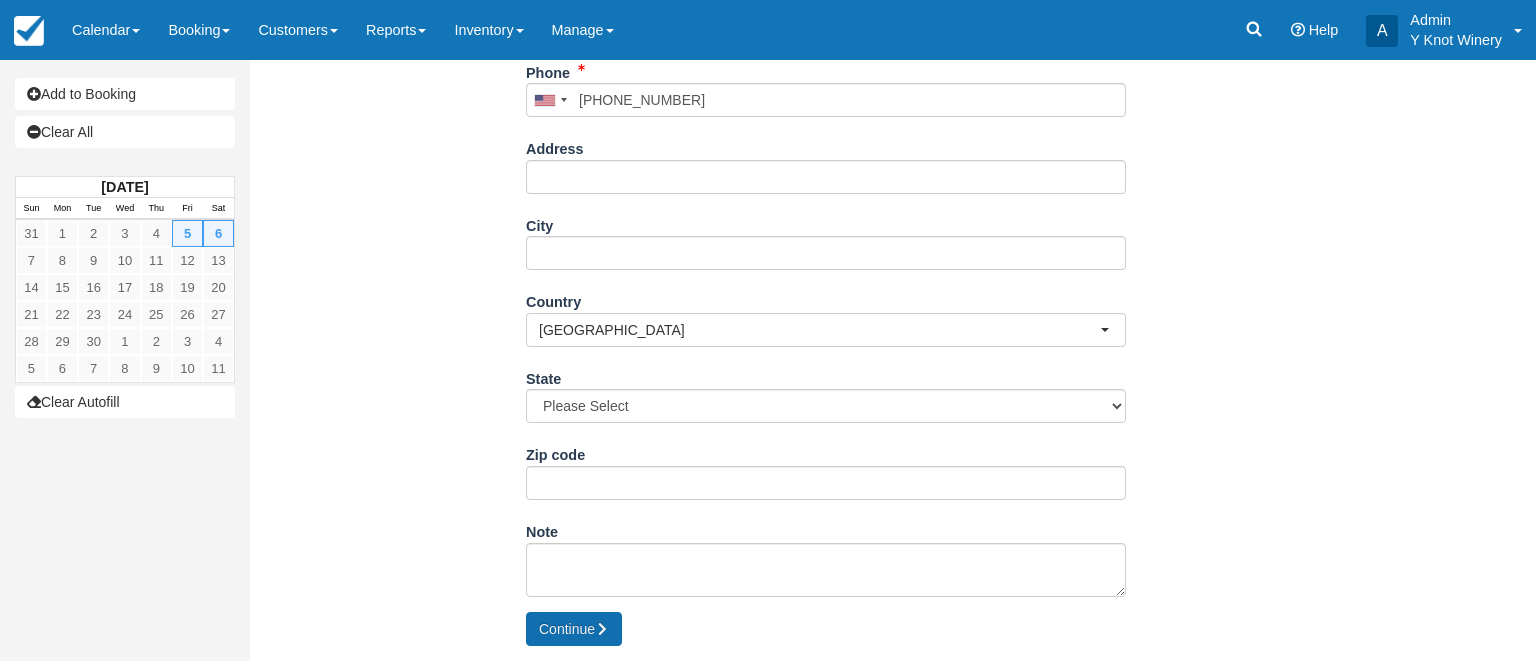type on "[PERSON_NAME] - Elks" 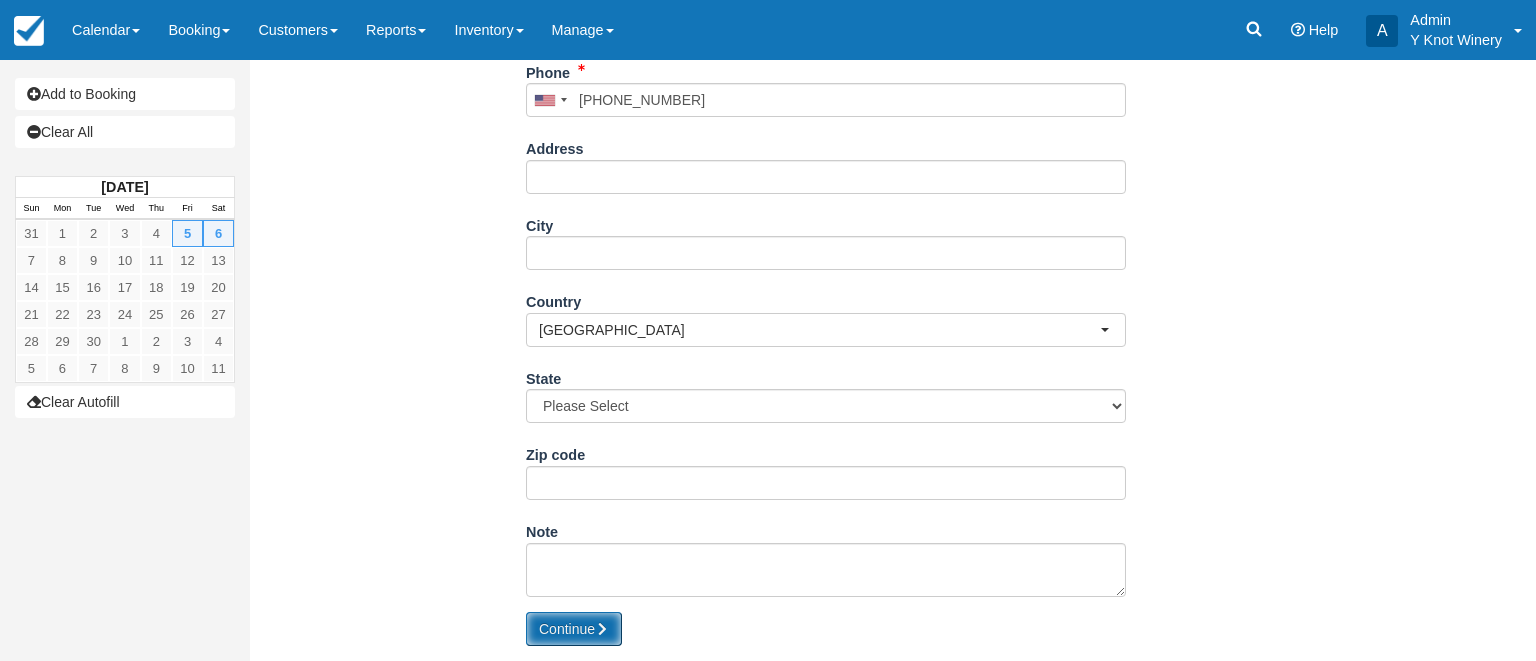 click on "Continue" at bounding box center [574, 629] 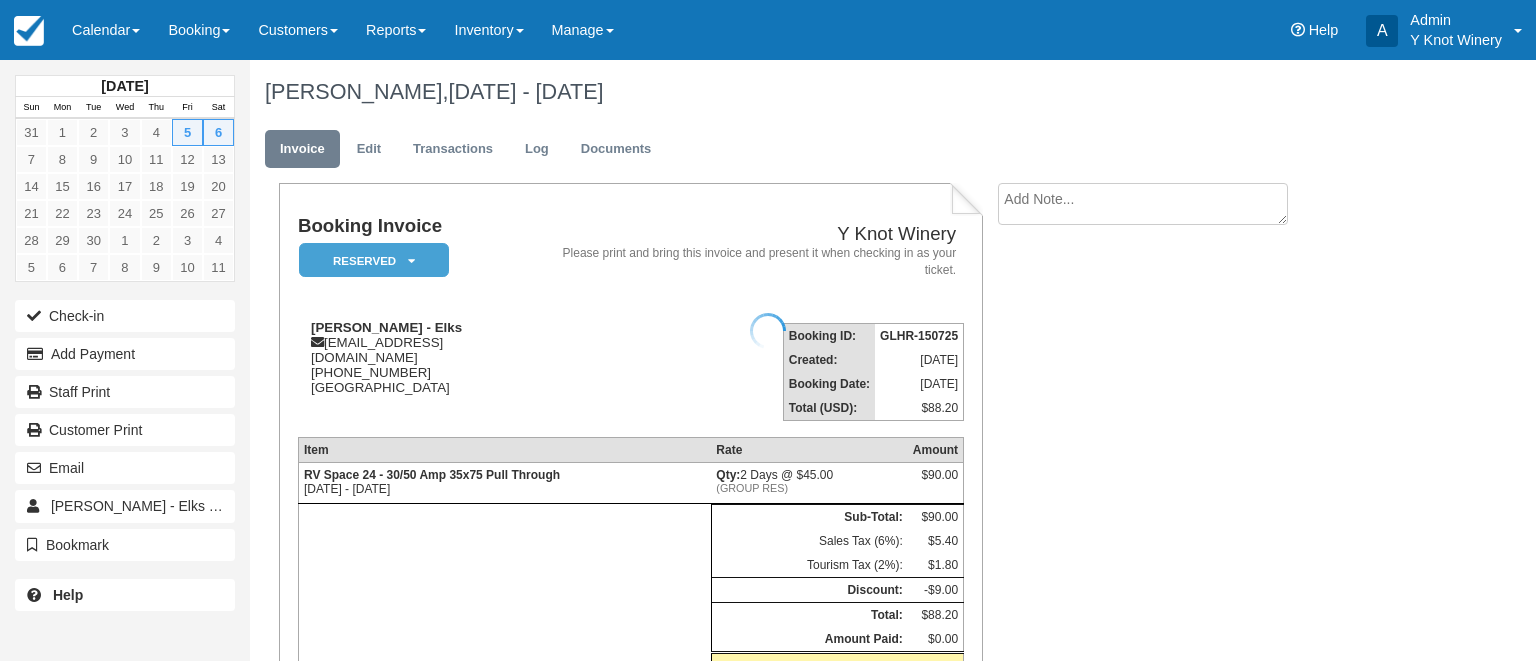 scroll, scrollTop: 0, scrollLeft: 0, axis: both 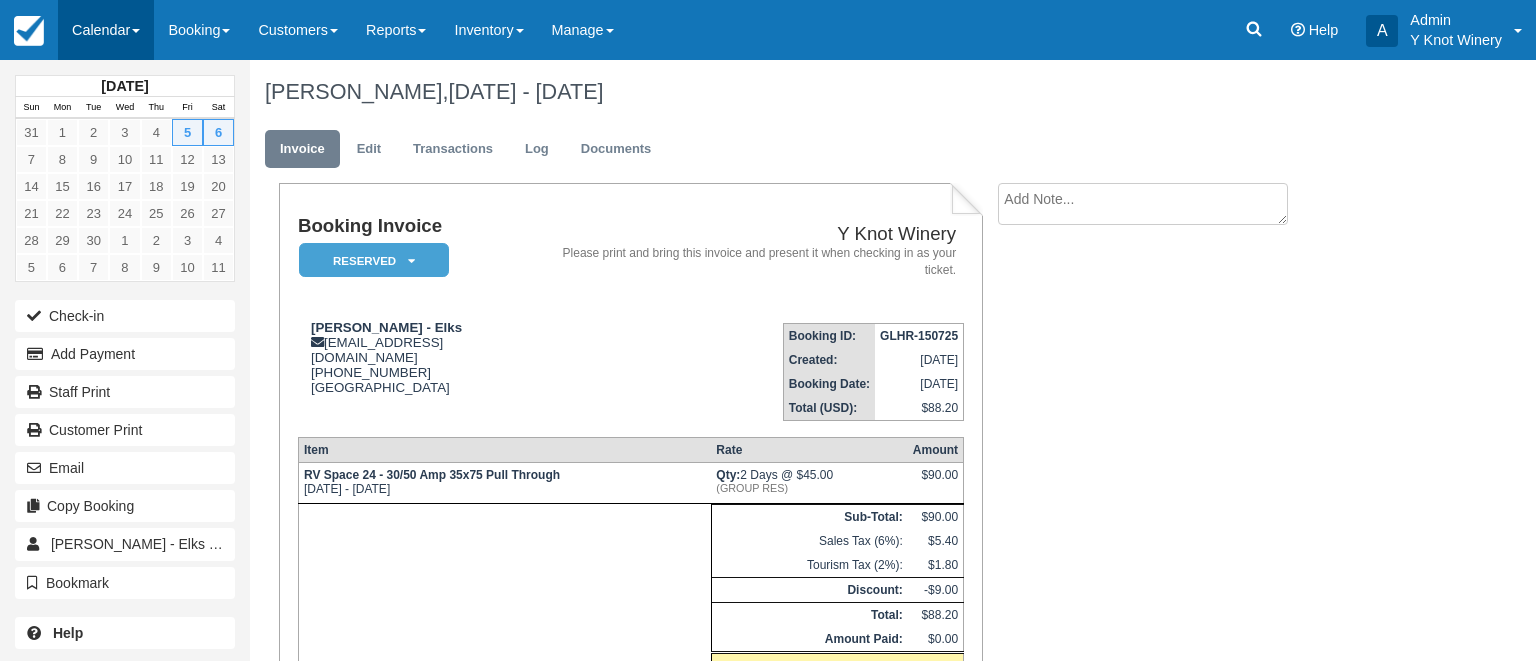 click on "Calendar" at bounding box center [106, 30] 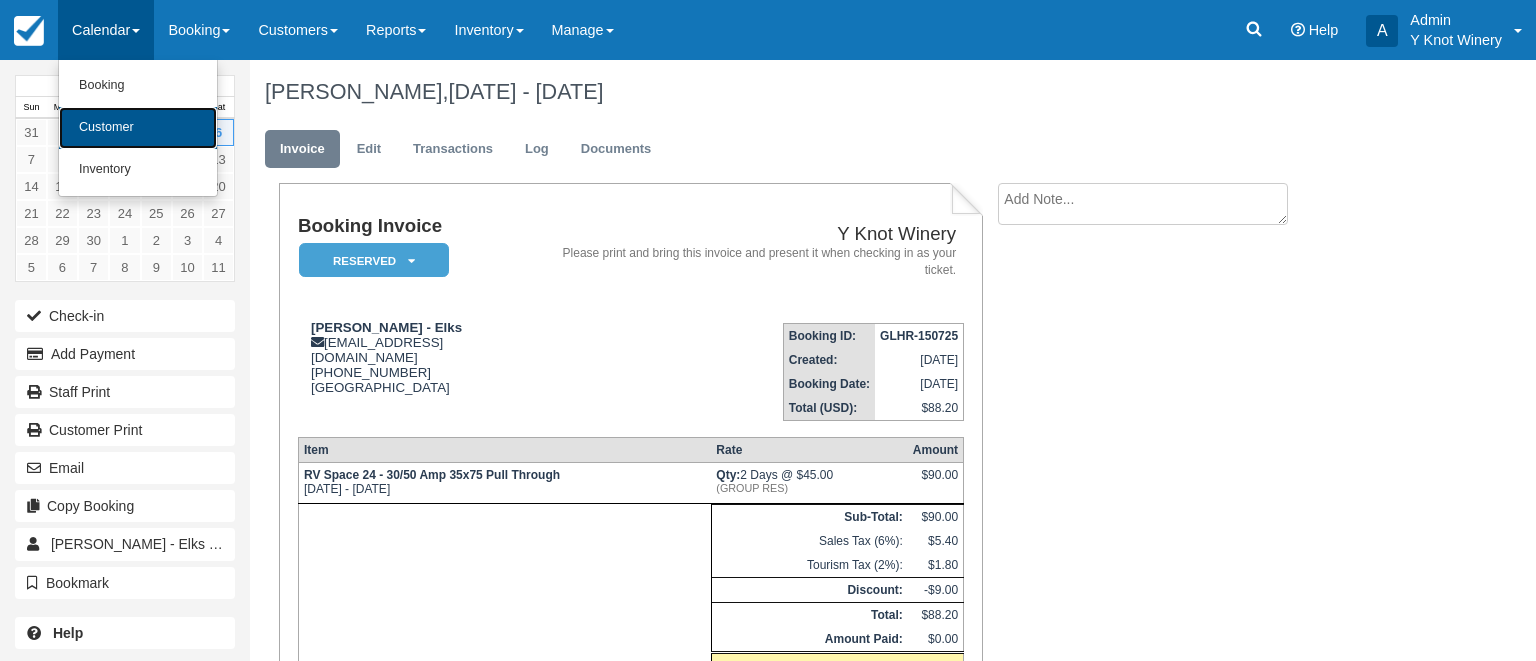 click on "Customer" at bounding box center (138, 128) 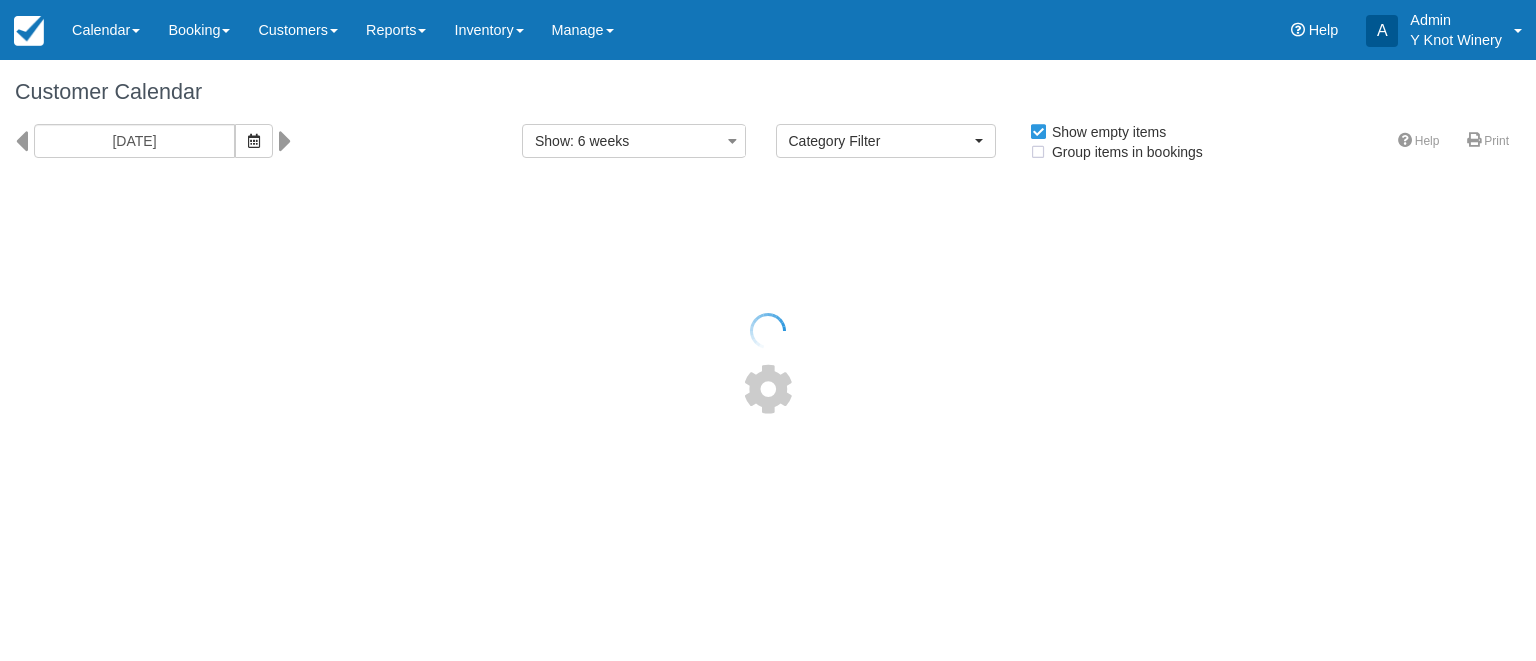 select 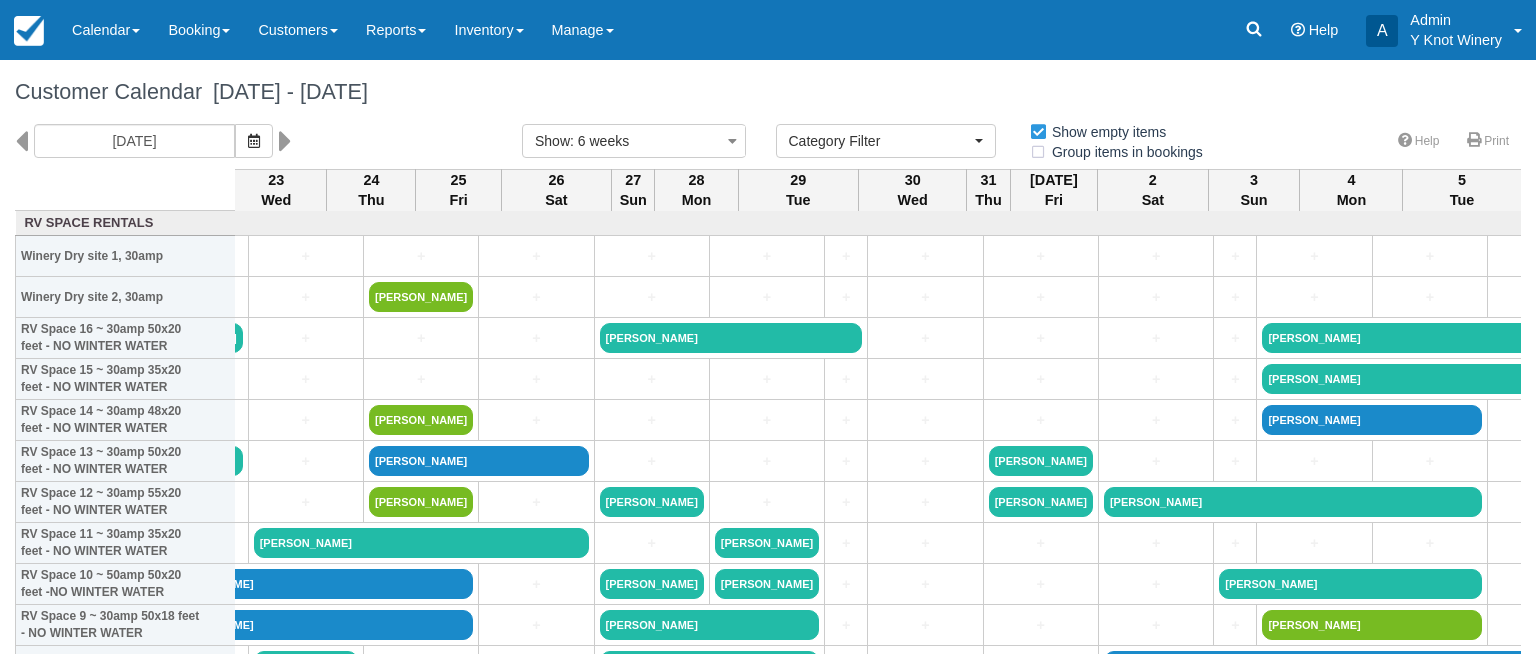 scroll, scrollTop: 0, scrollLeft: 738, axis: horizontal 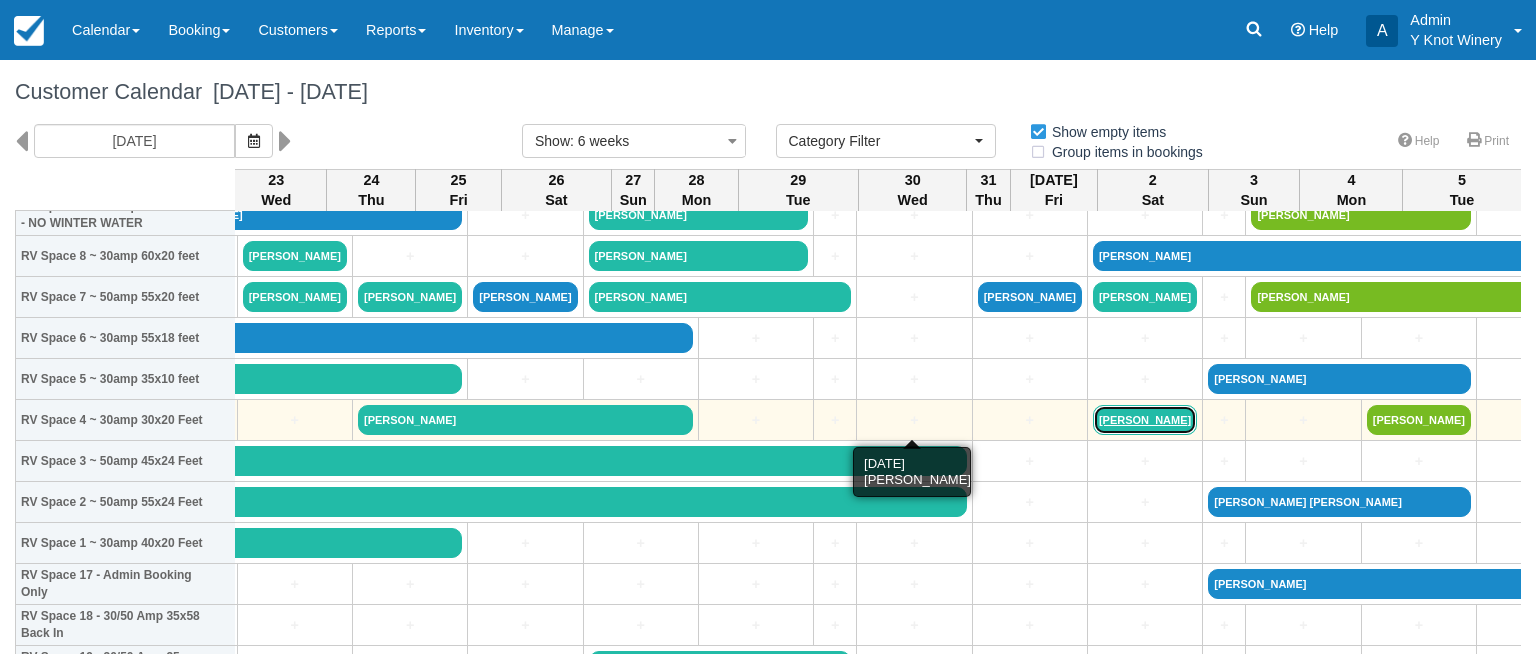 click on "[PERSON_NAME]" at bounding box center [1145, 420] 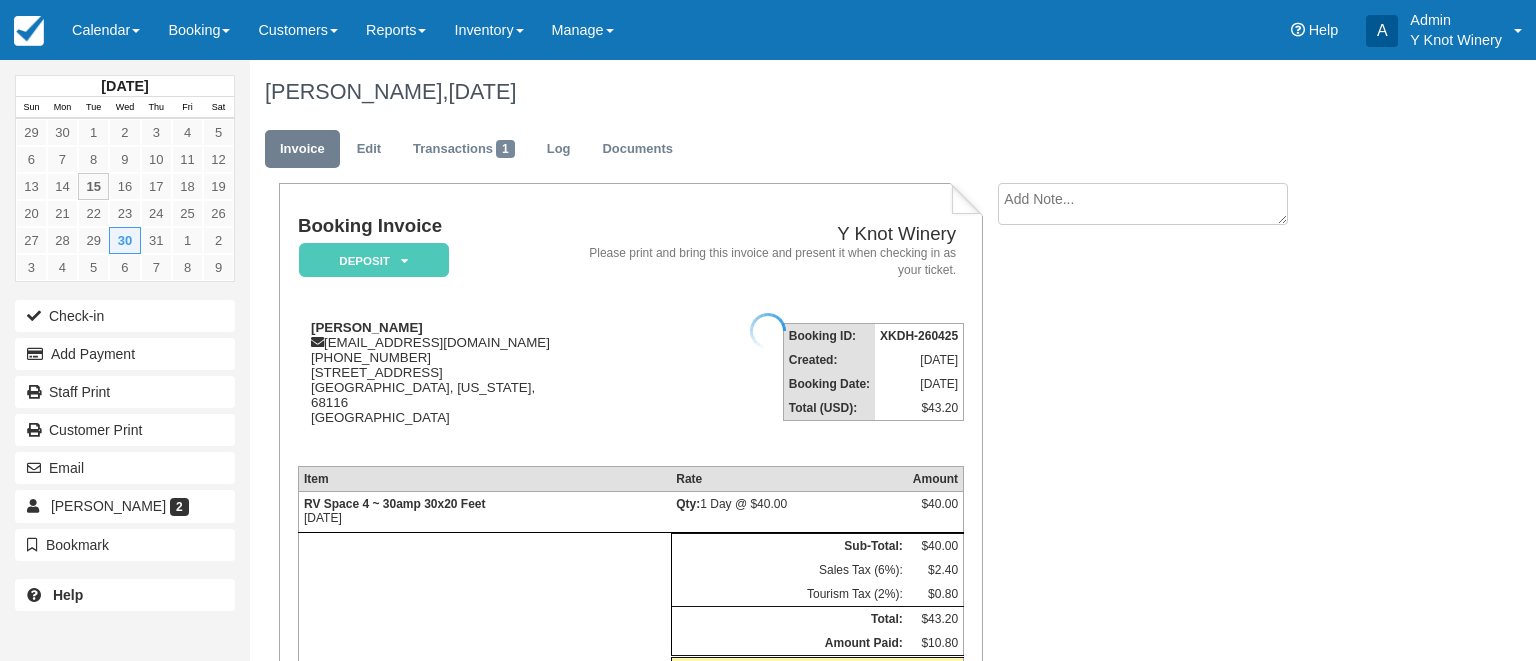 scroll, scrollTop: 0, scrollLeft: 0, axis: both 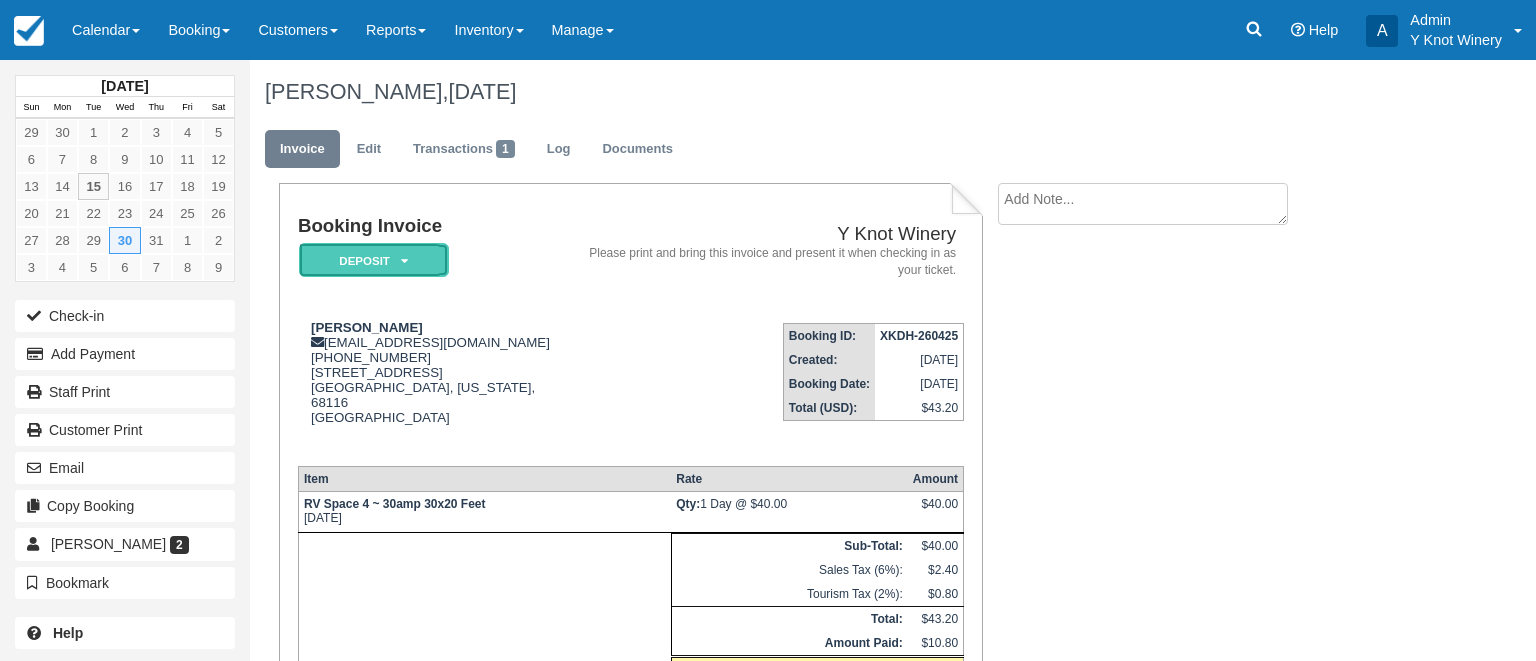 click on "Deposit" at bounding box center (374, 260) 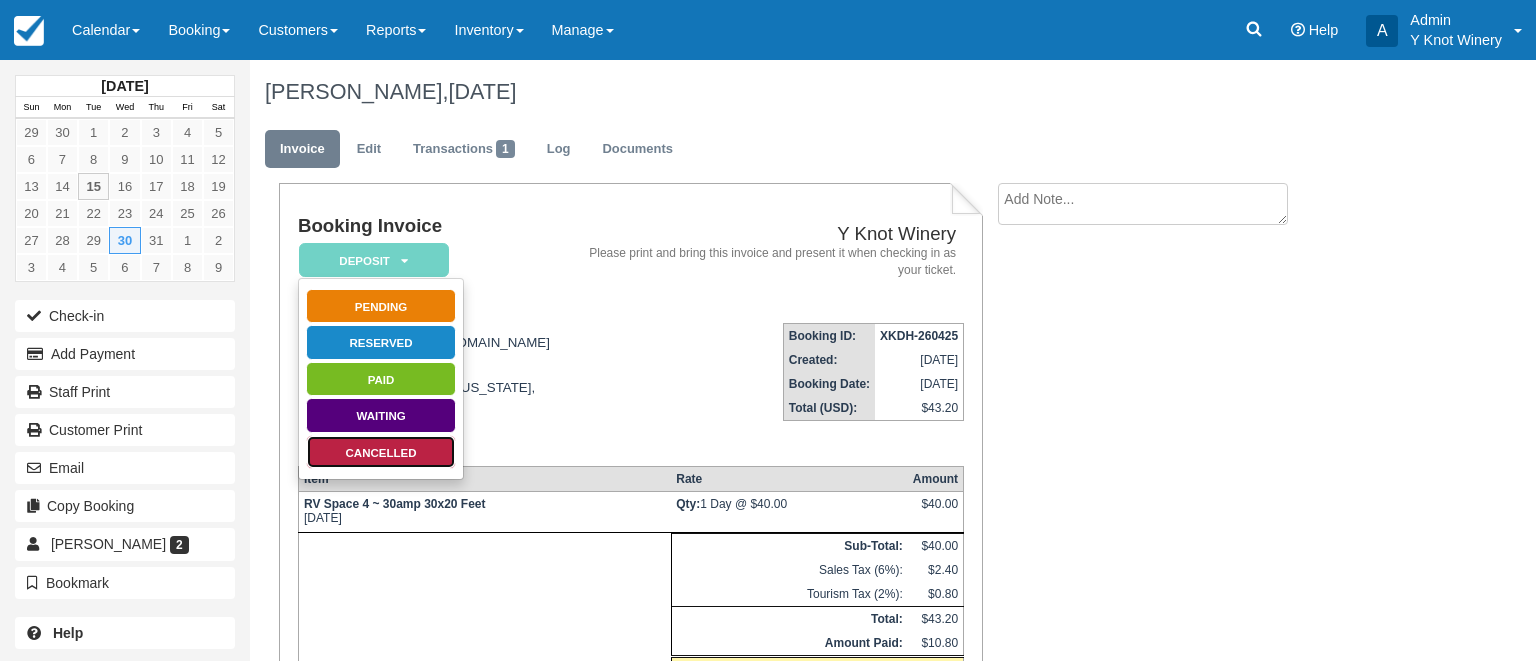 click on "Cancelled" at bounding box center (381, 452) 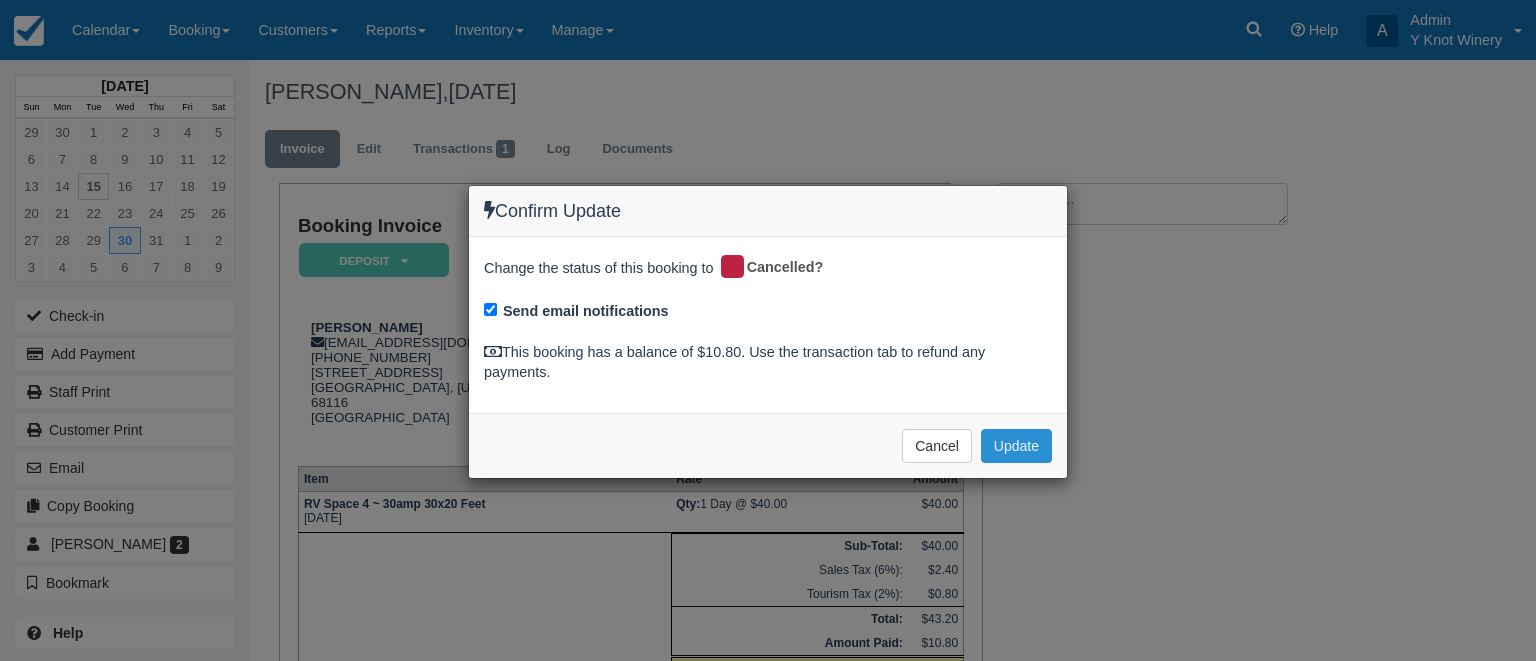 click on "Update" at bounding box center [1016, 446] 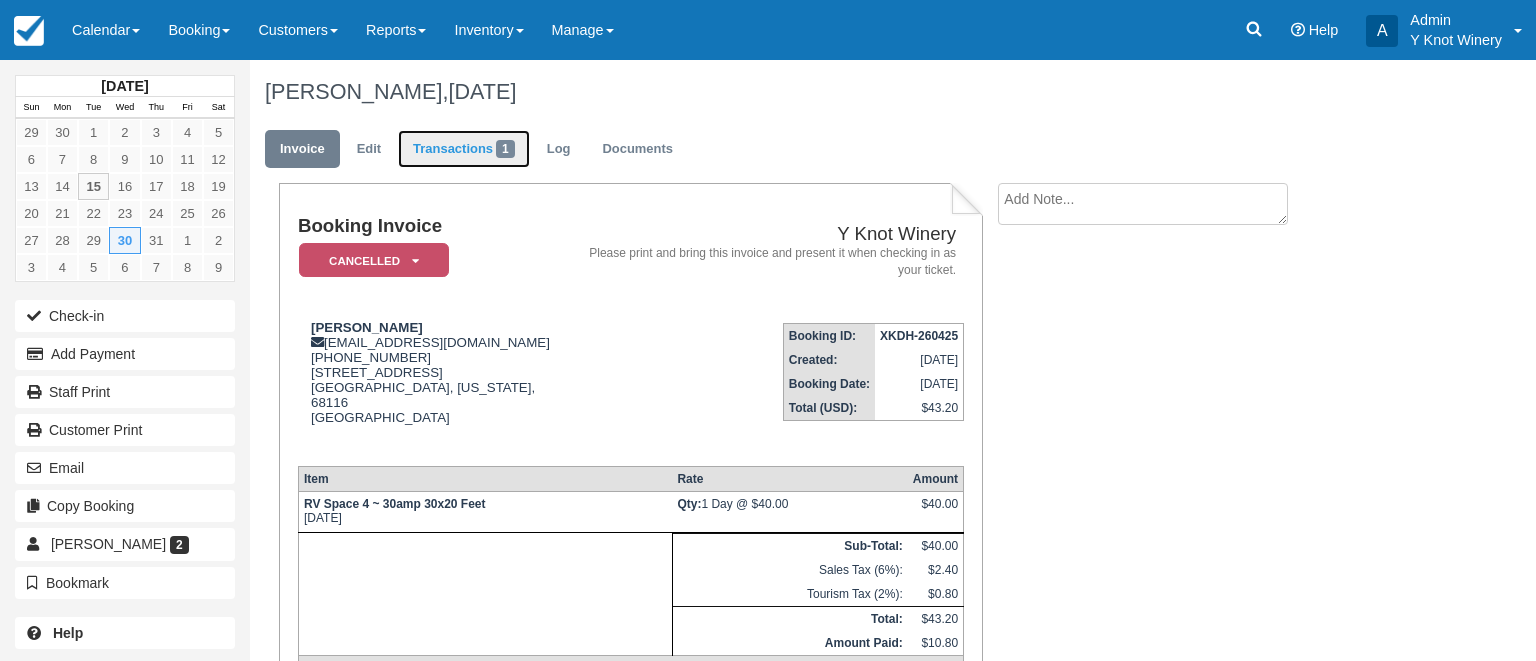 click on "Transactions  1" at bounding box center [464, 149] 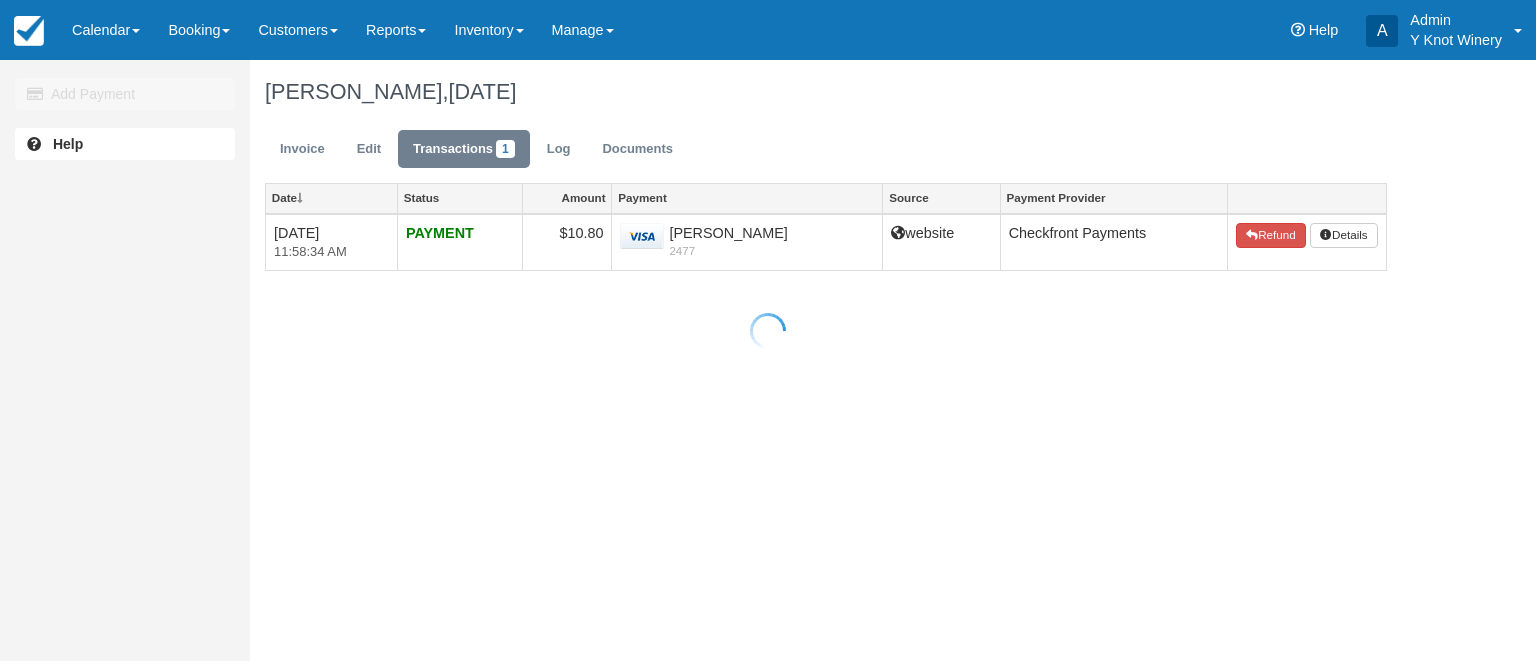 scroll, scrollTop: 0, scrollLeft: 0, axis: both 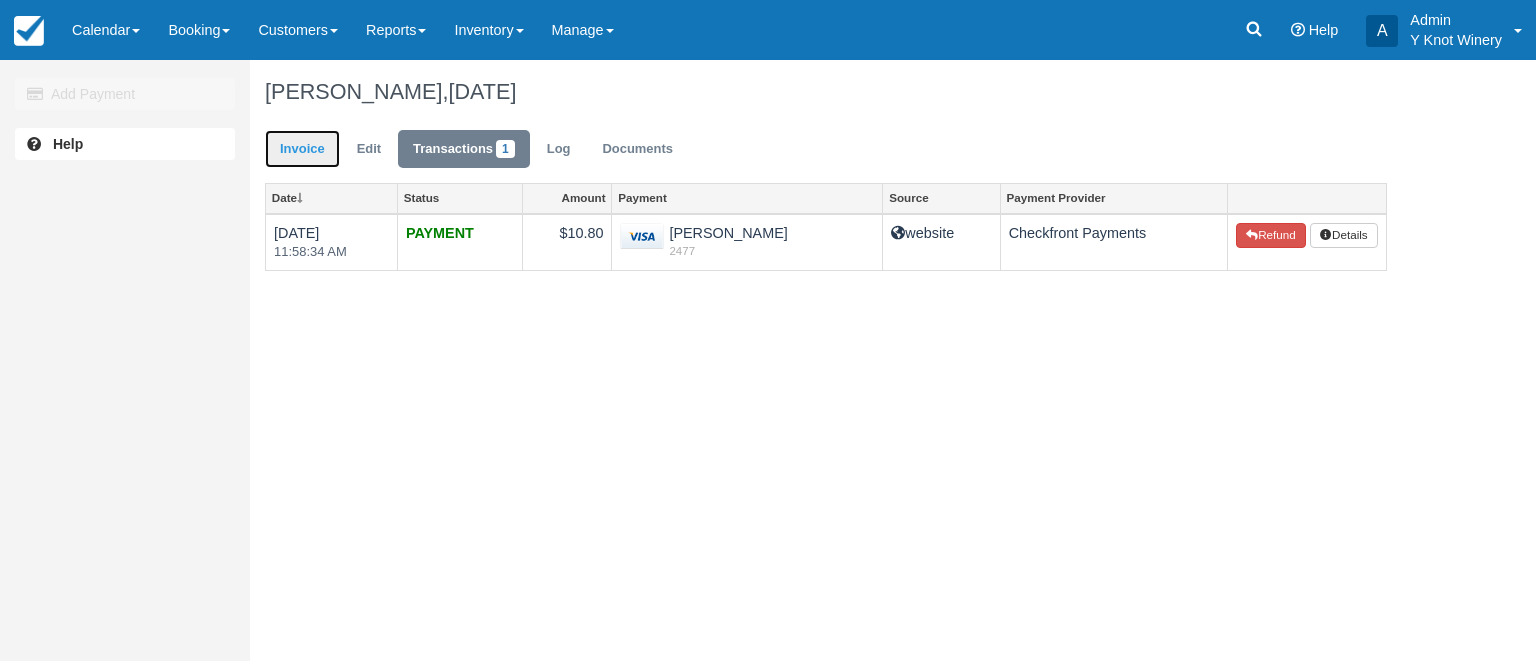 click on "Invoice" at bounding box center [302, 149] 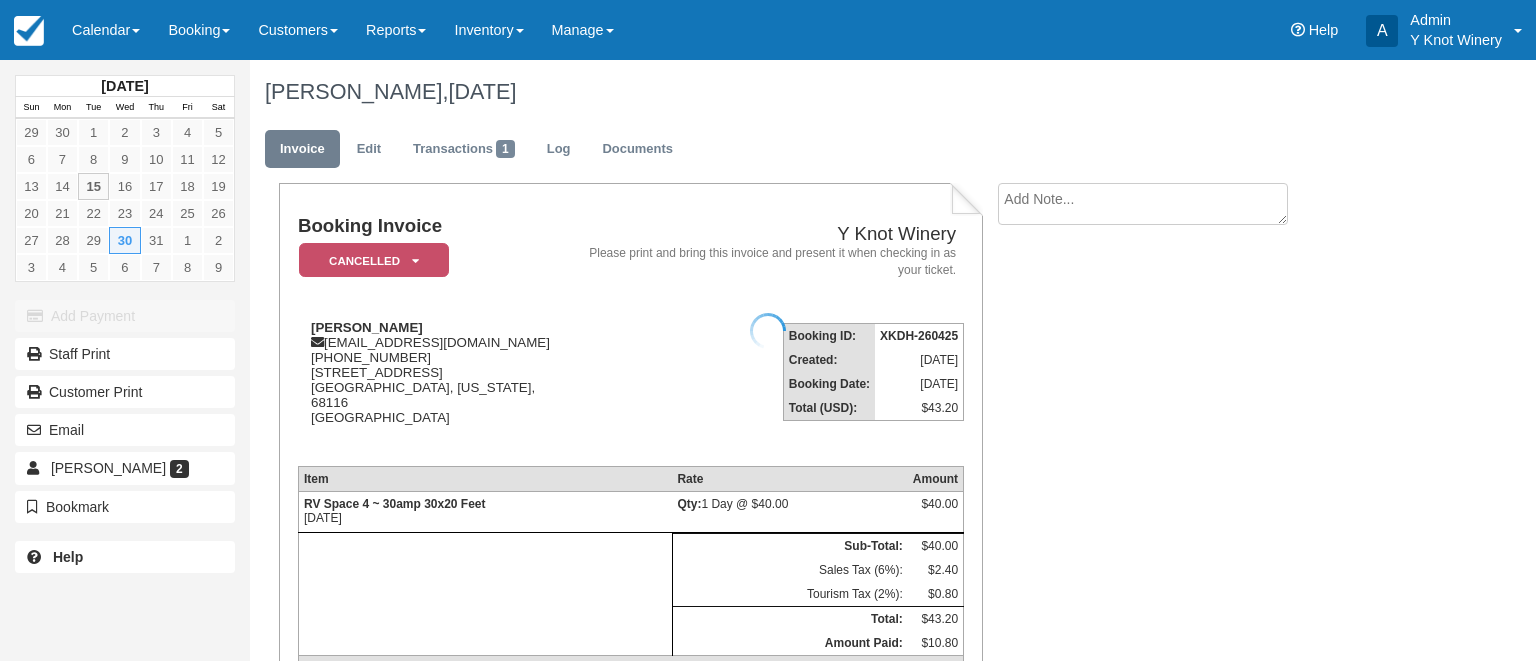 scroll, scrollTop: 0, scrollLeft: 0, axis: both 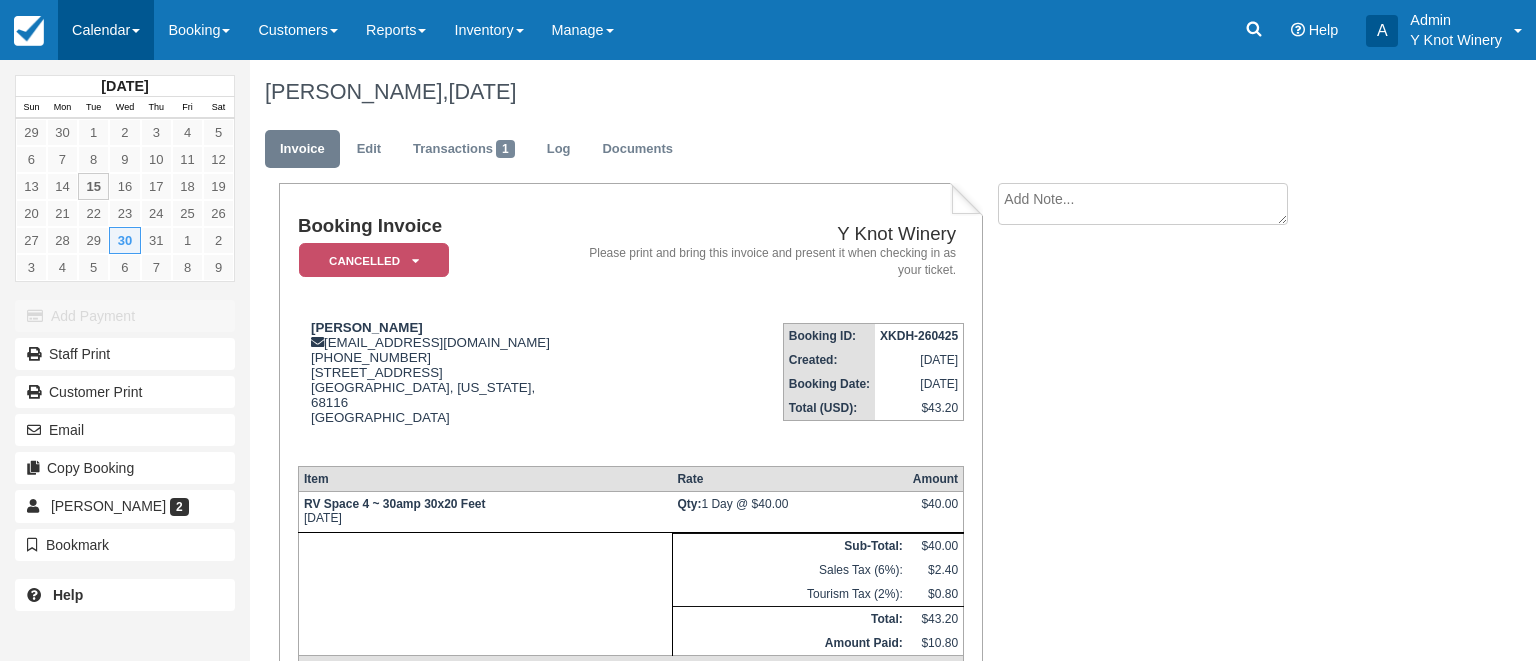 click on "Calendar" at bounding box center (106, 30) 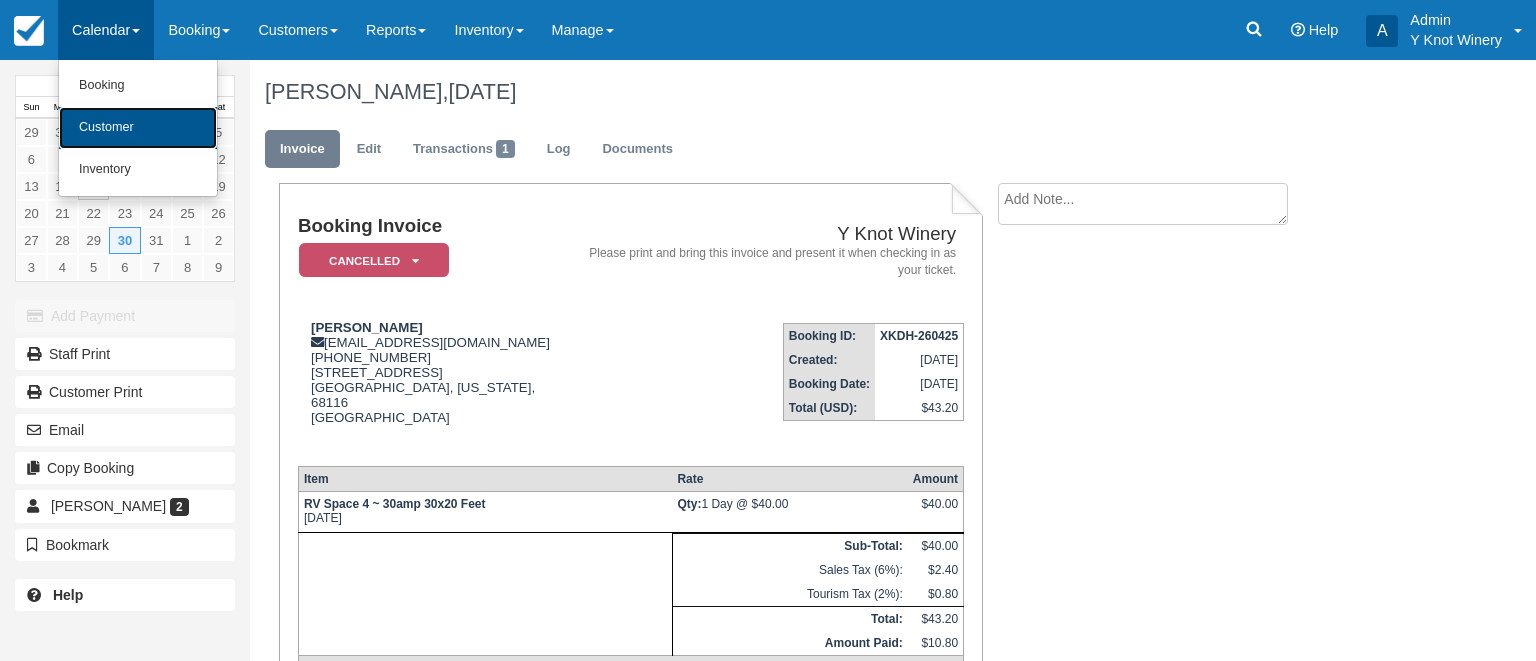 click on "Customer" at bounding box center (138, 128) 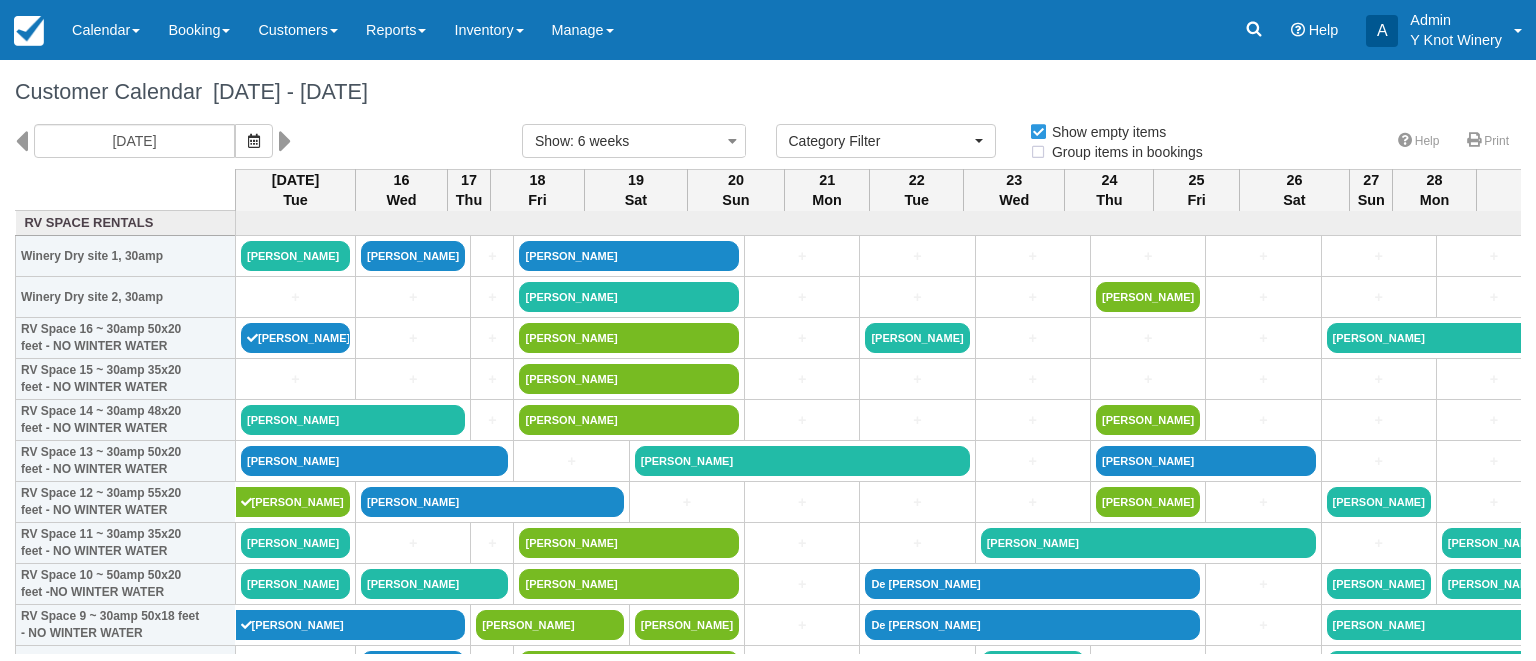 select 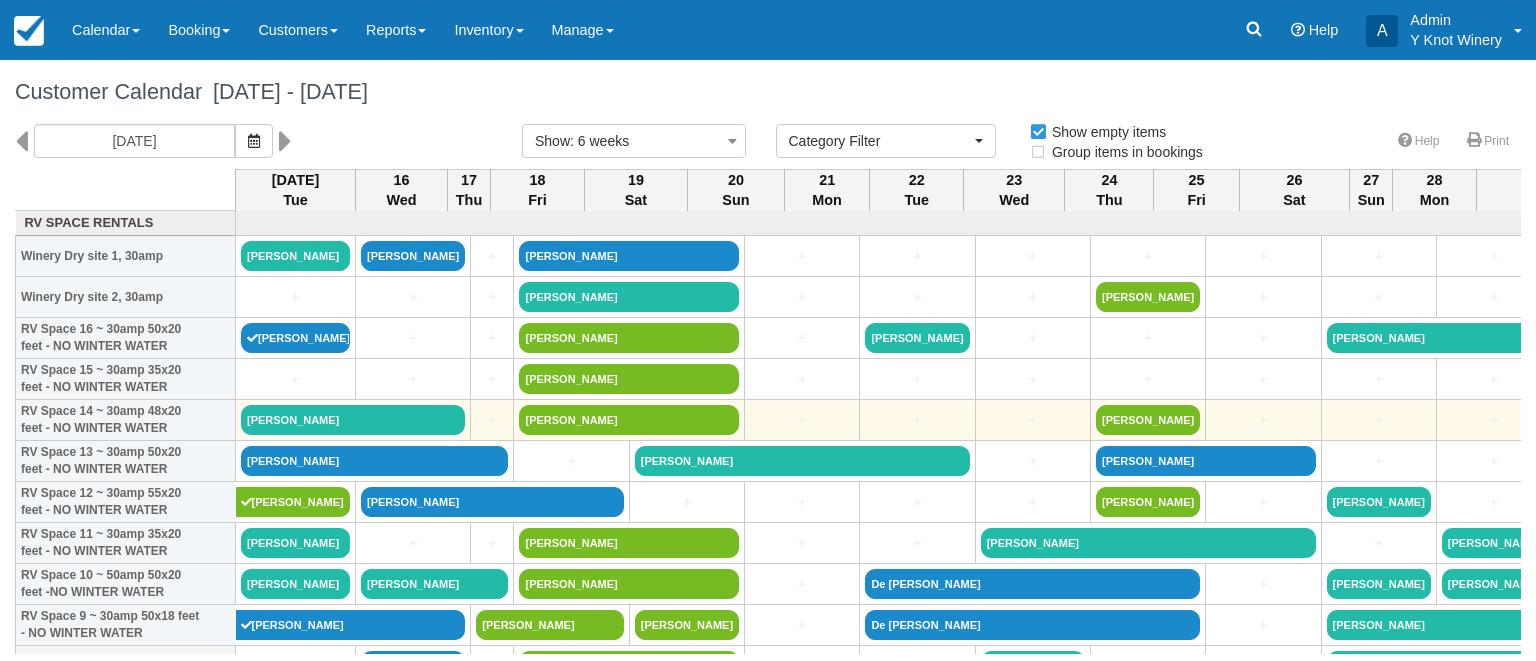 scroll, scrollTop: 0, scrollLeft: 0, axis: both 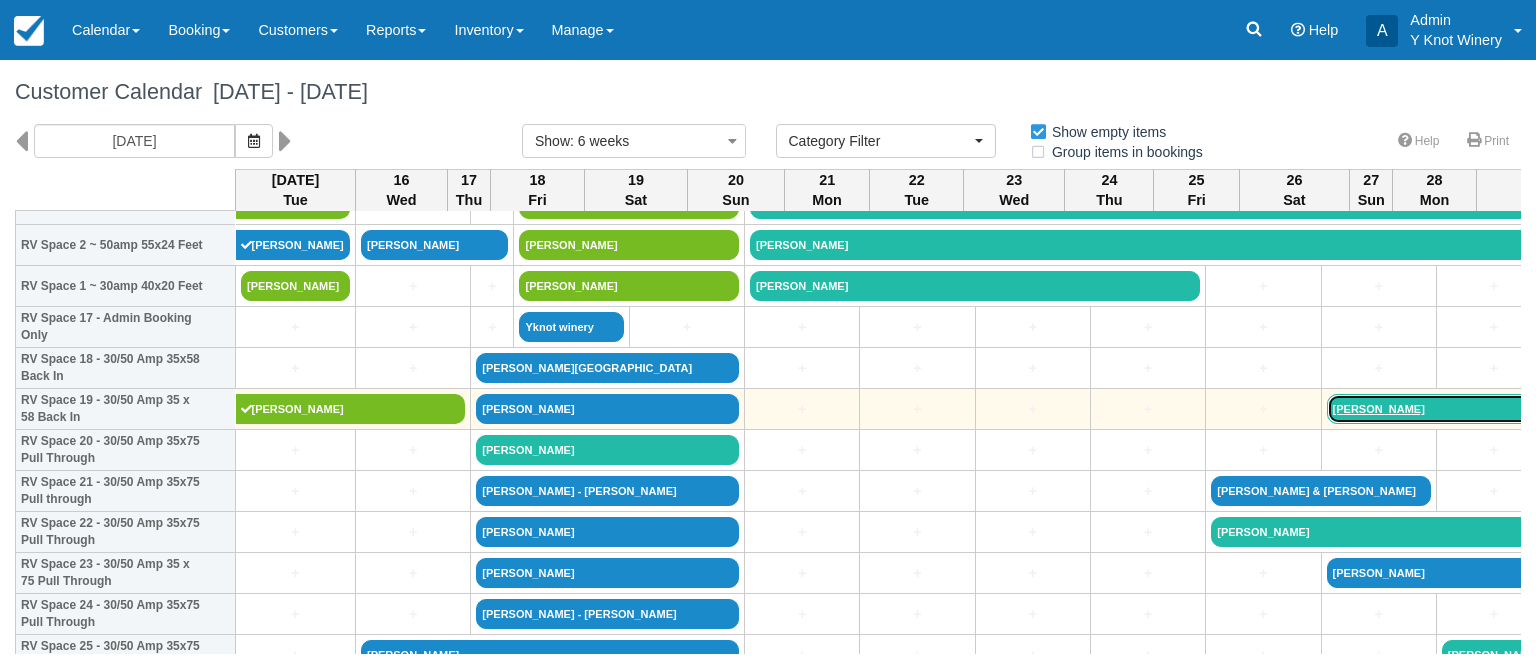 click on "[PERSON_NAME]" at bounding box center (1458, 409) 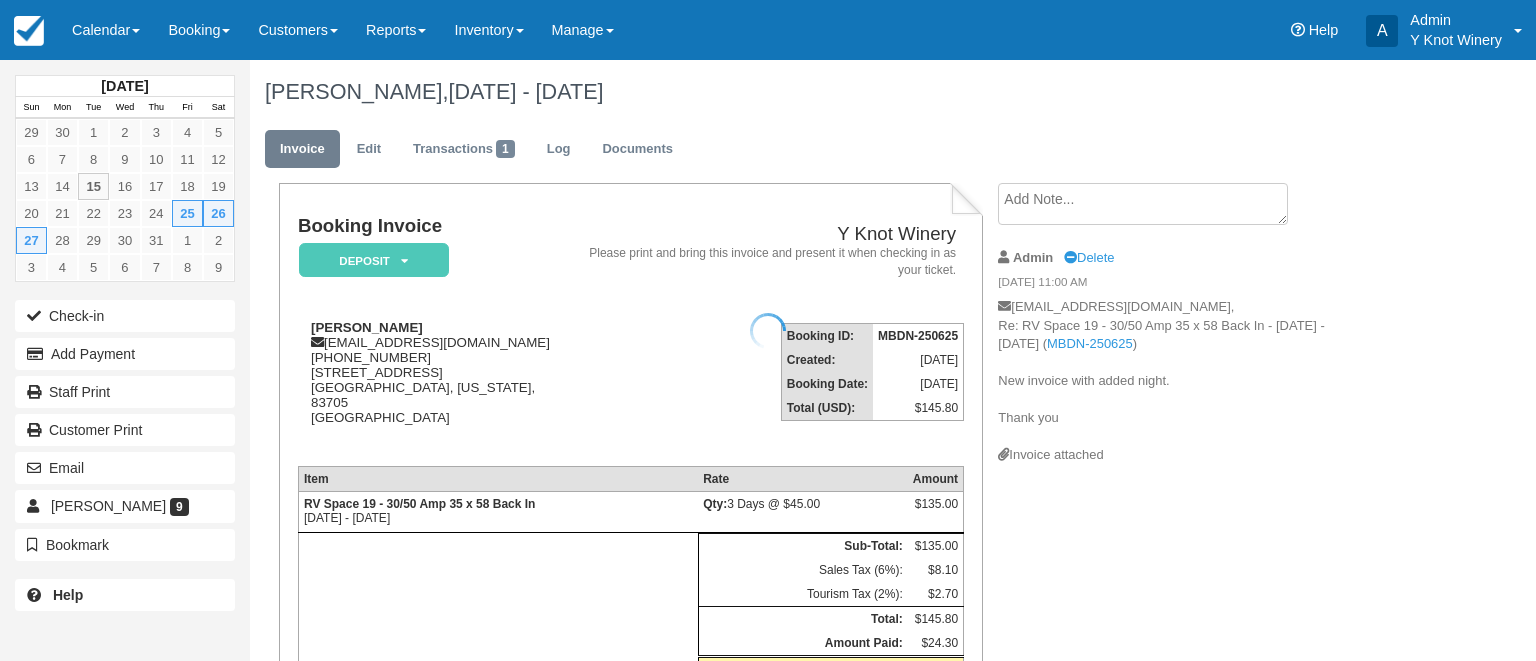 scroll, scrollTop: 0, scrollLeft: 0, axis: both 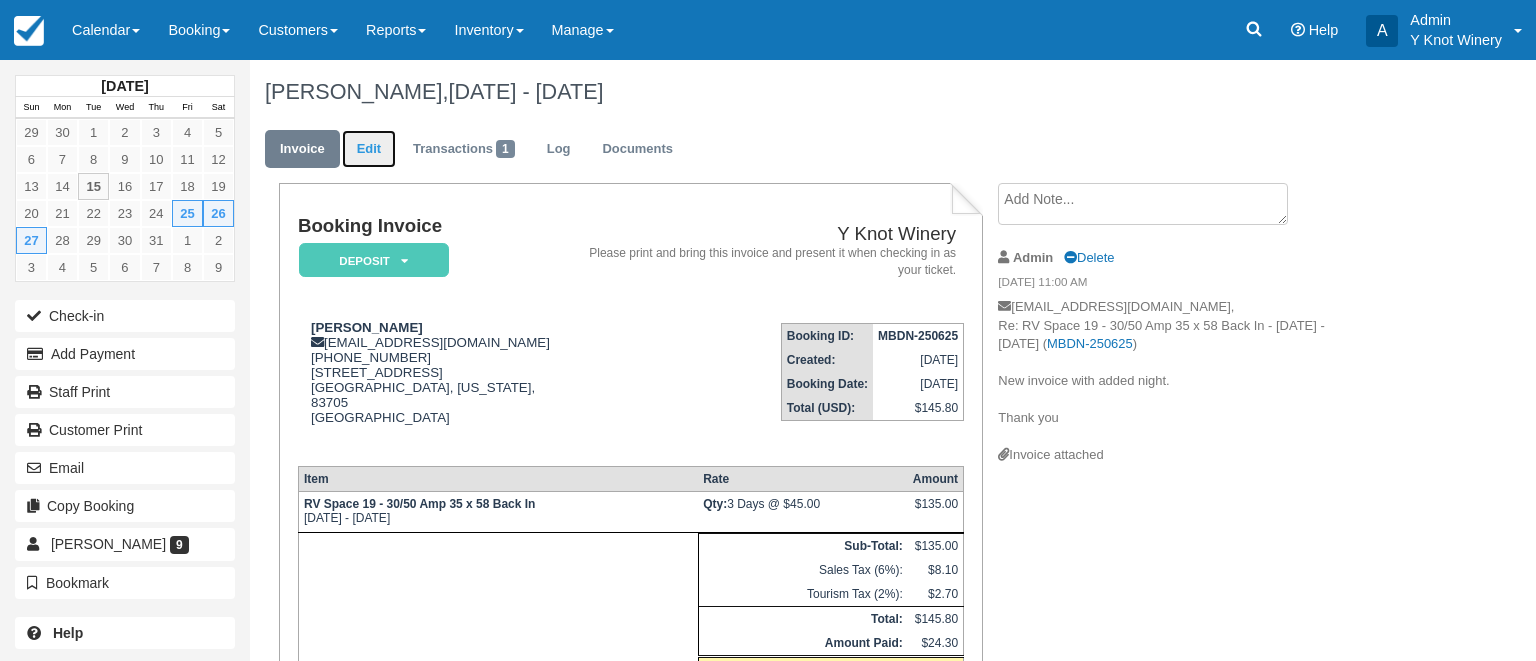click on "Edit" at bounding box center (369, 149) 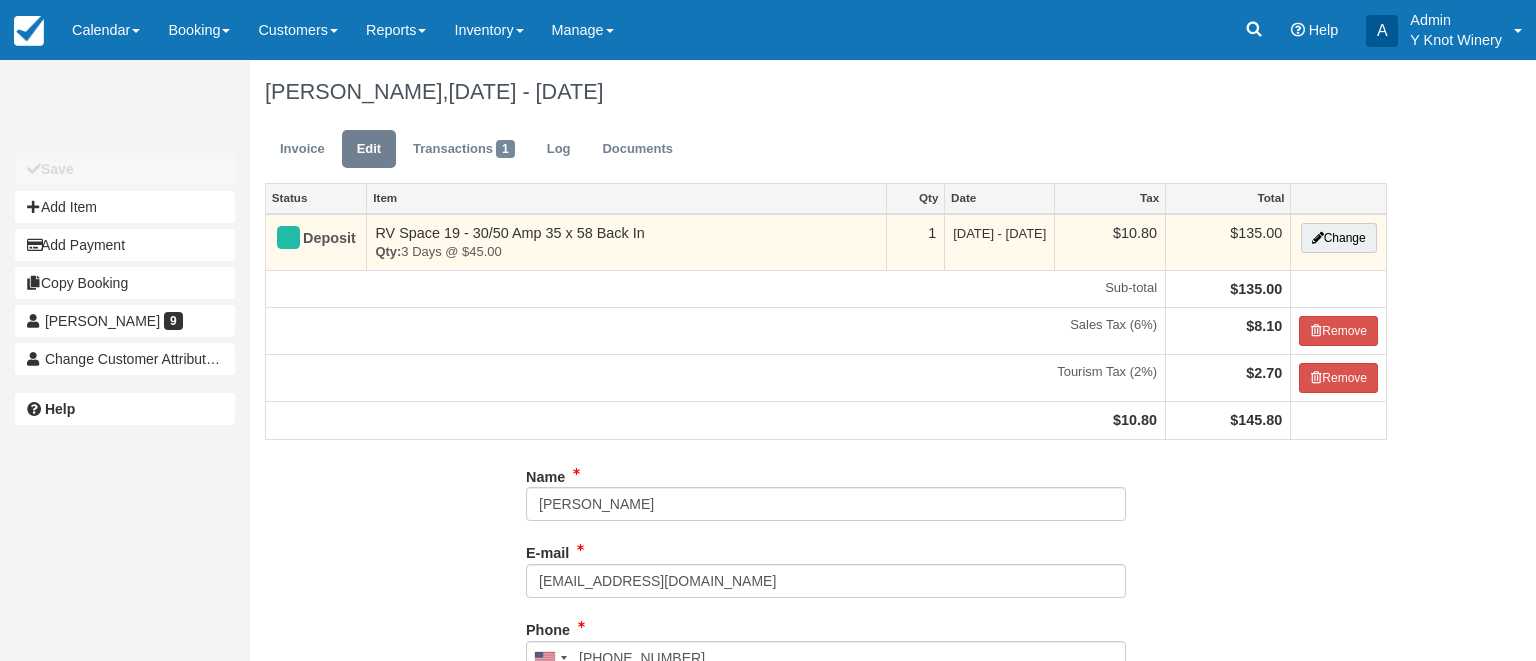 type on "(208) 850-1551" 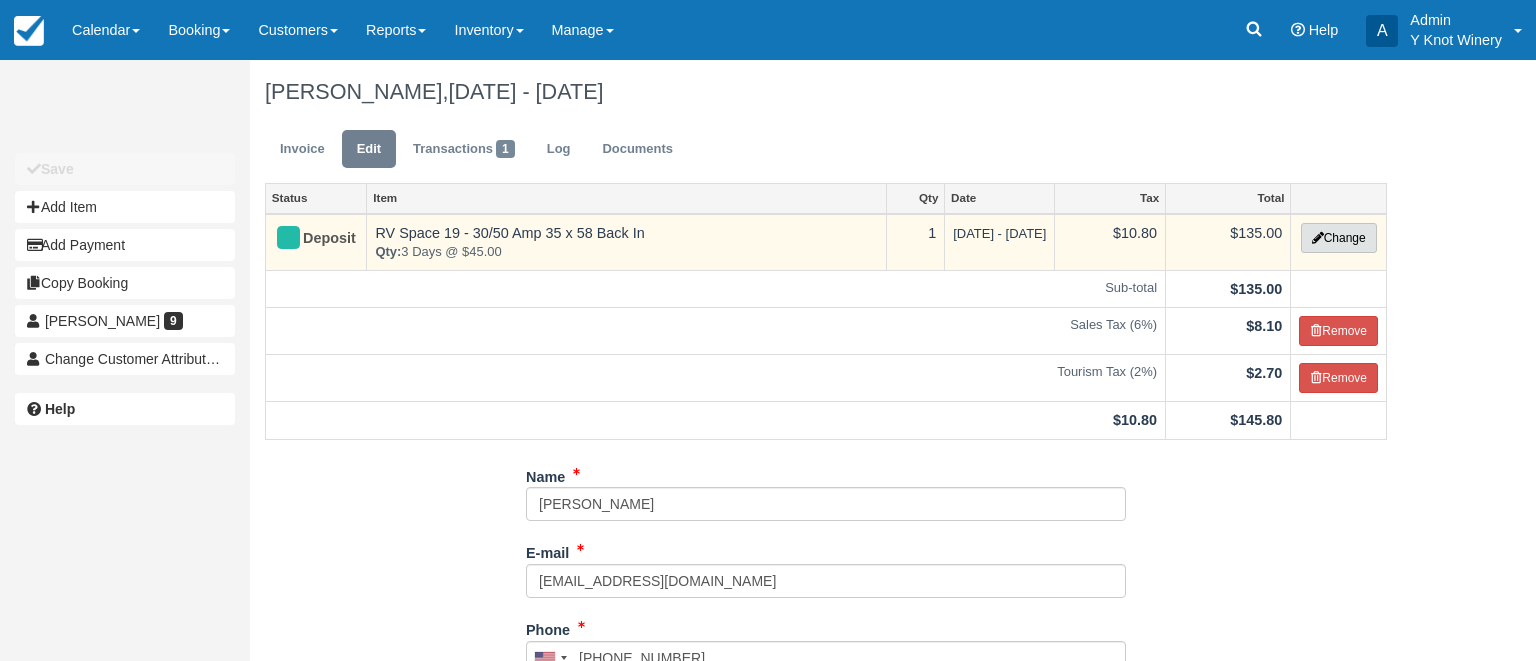 click on "Change" at bounding box center (1339, 238) 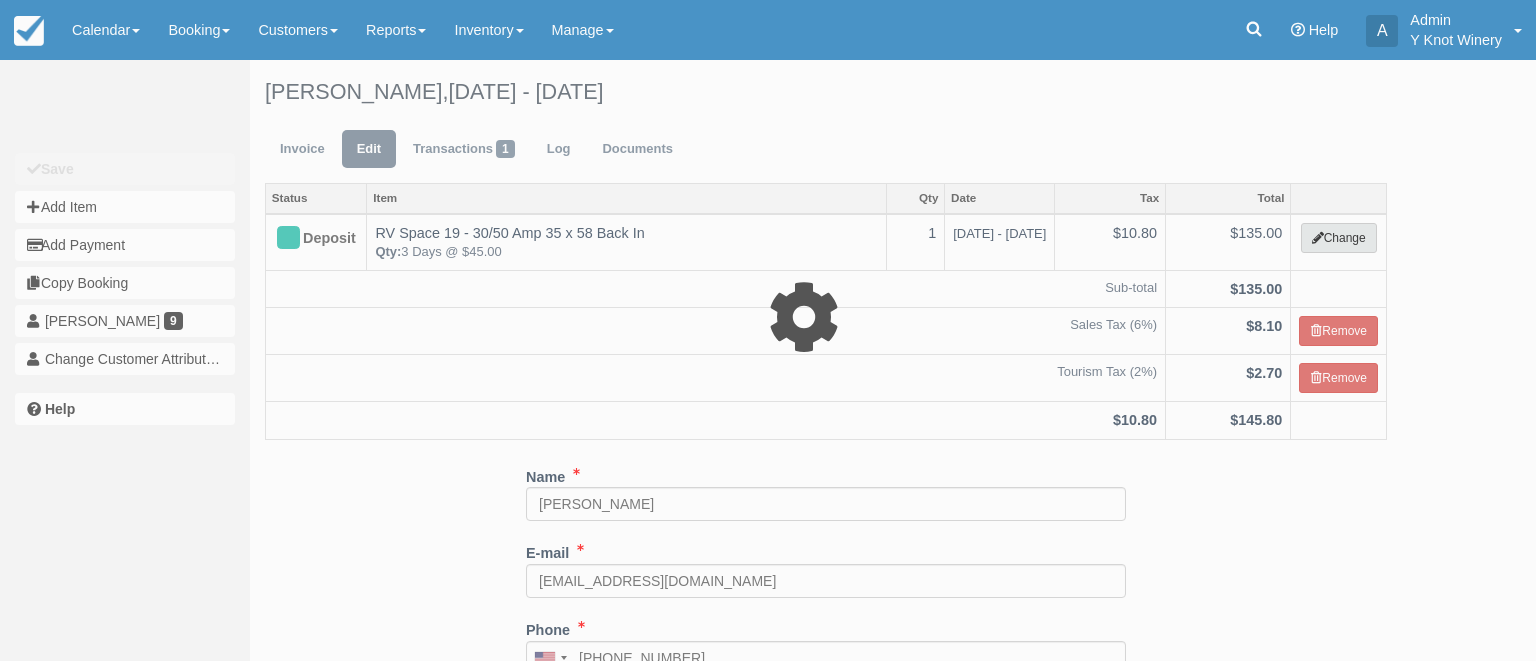 select on "3" 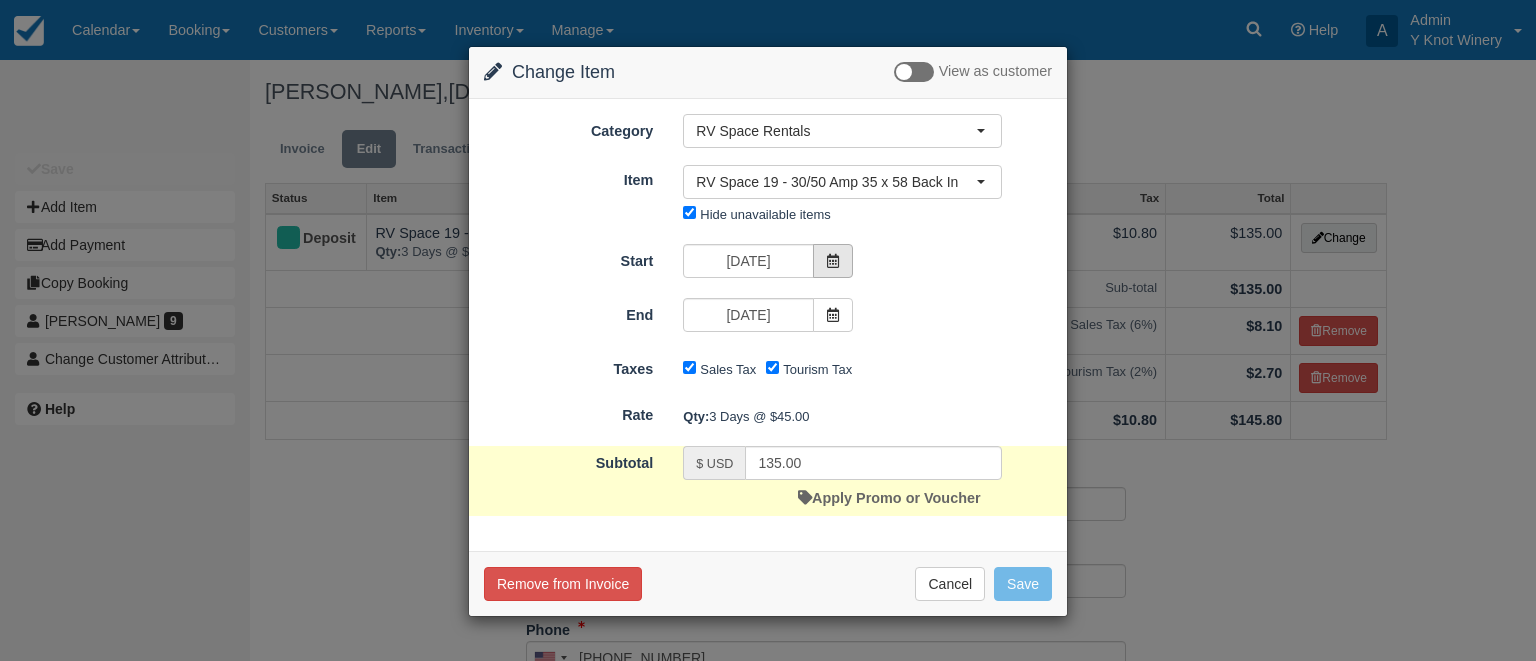 click at bounding box center (833, 261) 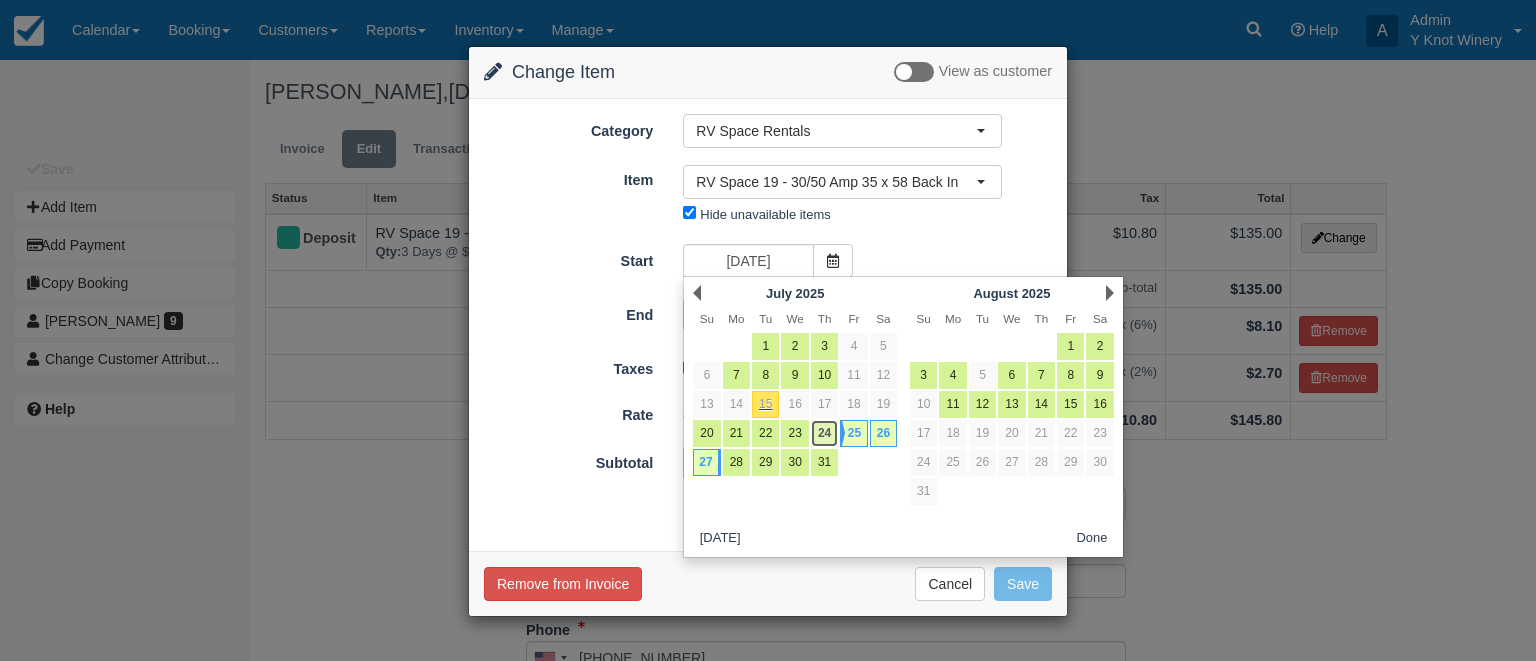 click on "24" at bounding box center [824, 433] 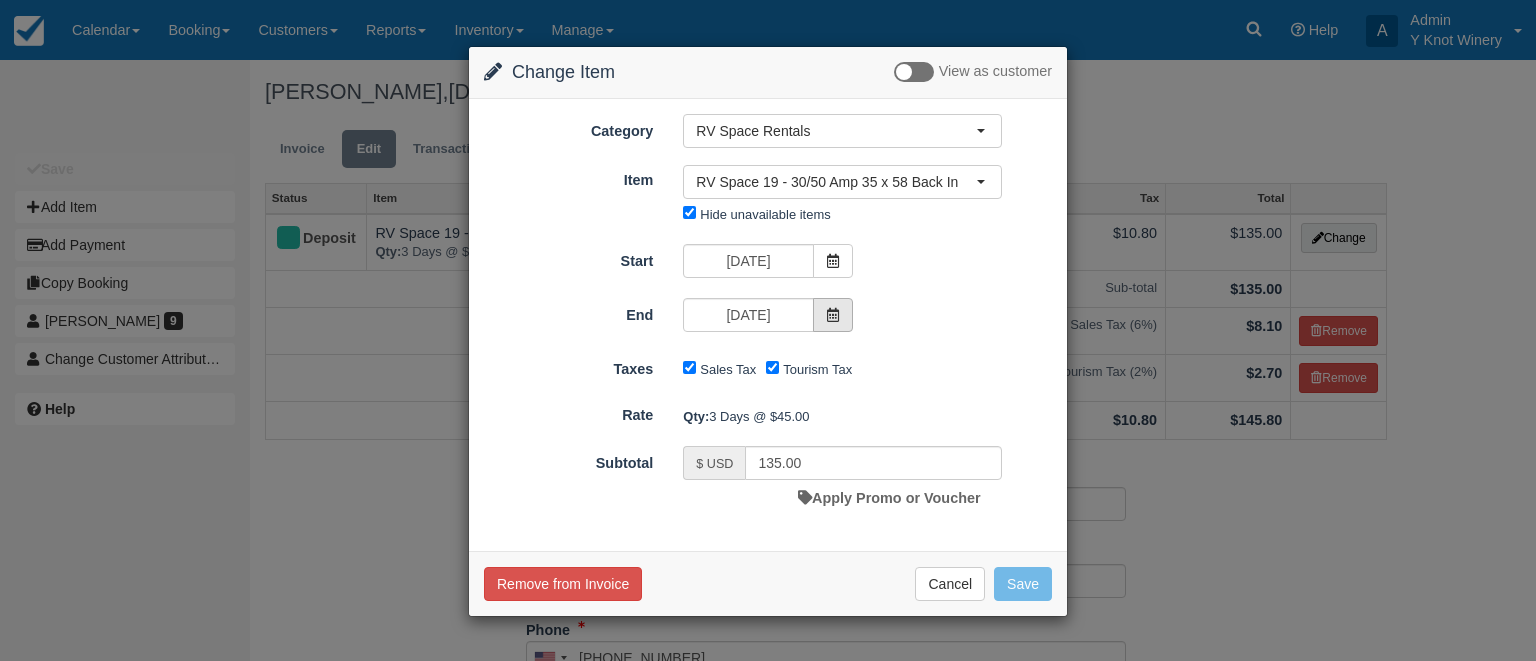 type on "180.00" 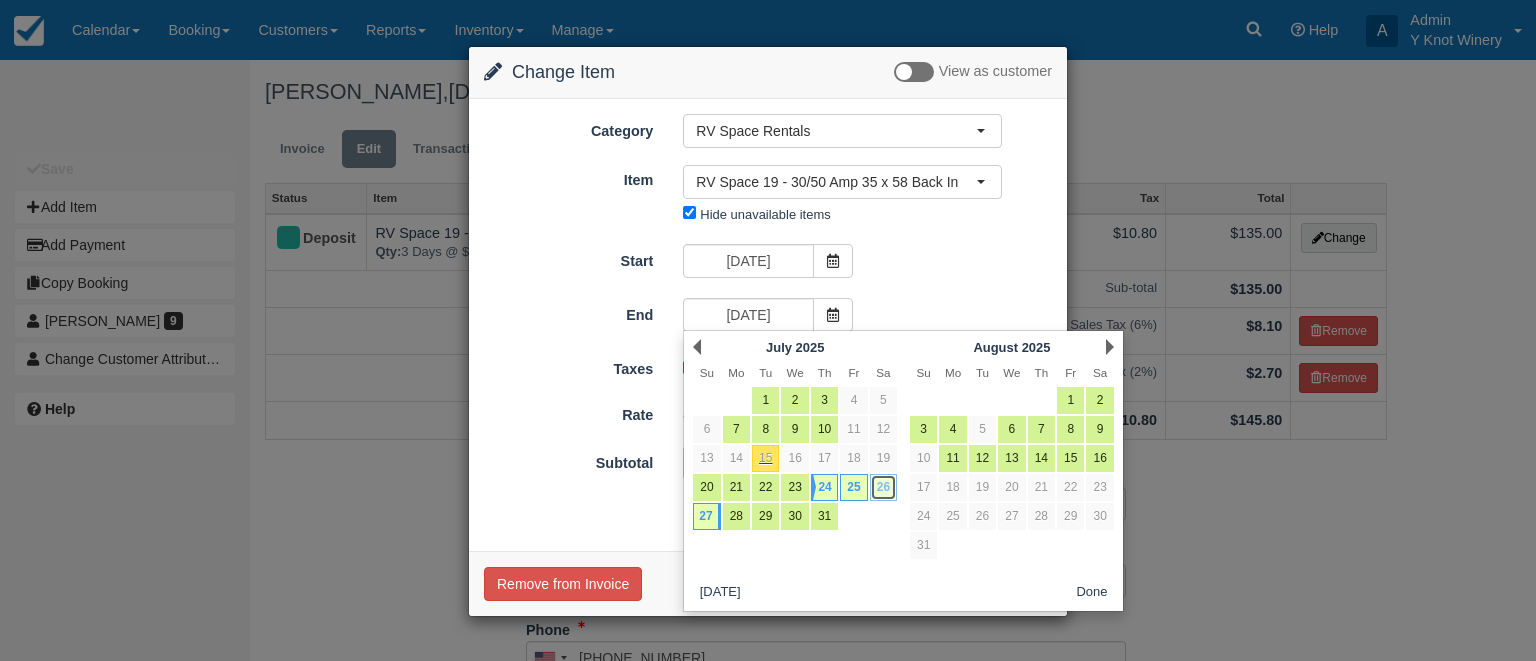 click on "26" at bounding box center [883, 487] 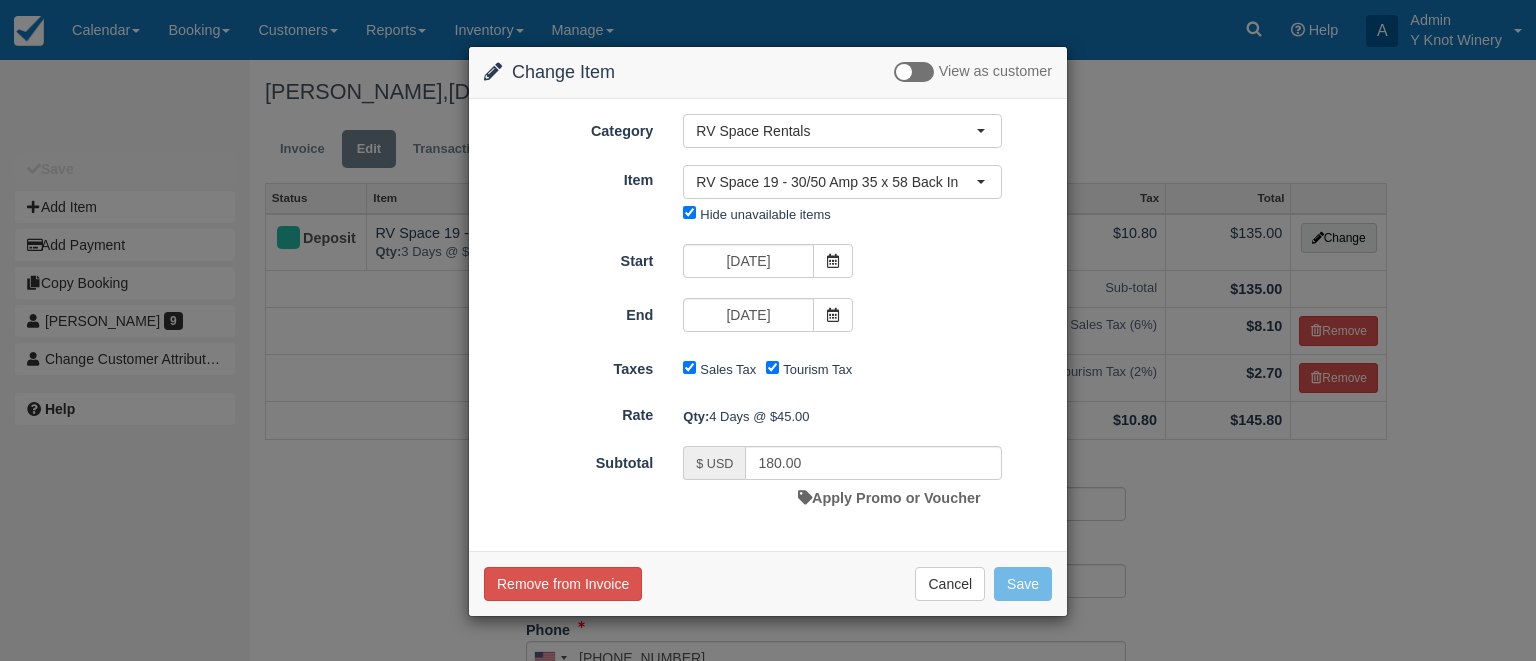 type on "135.00" 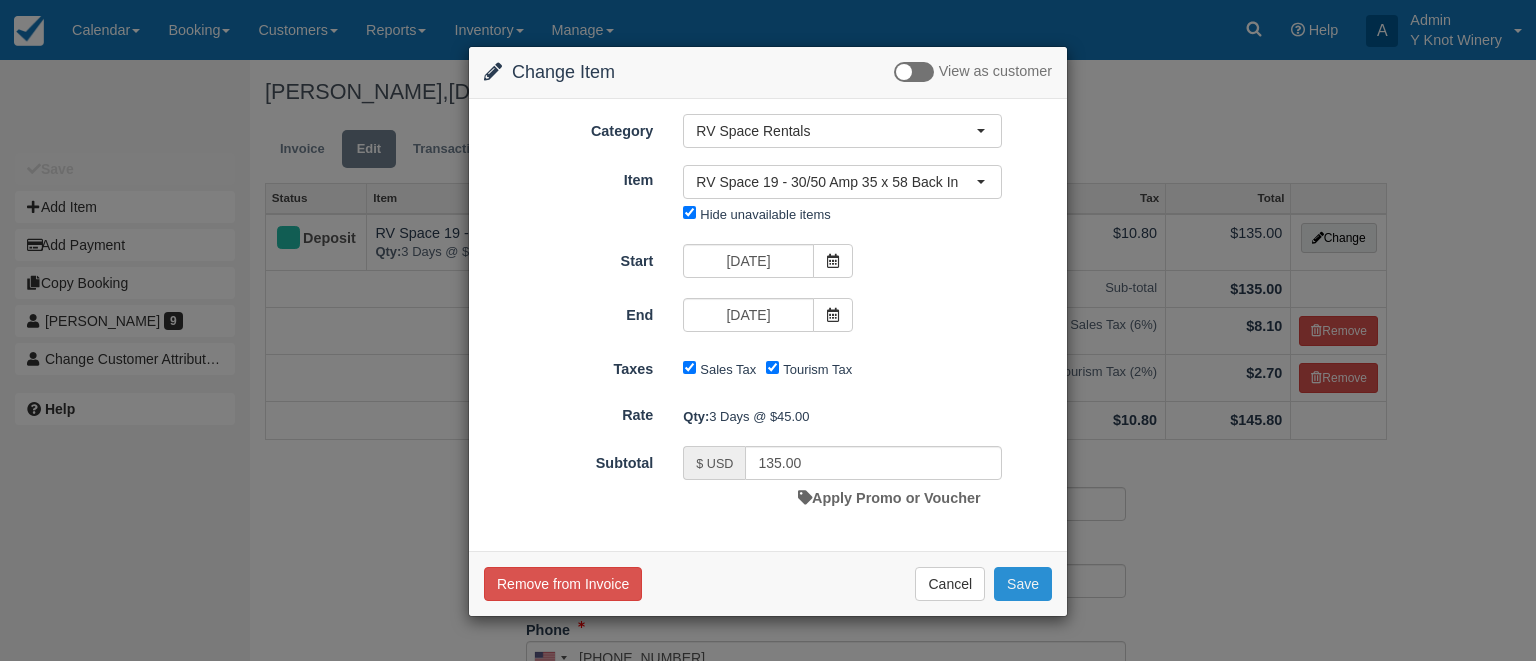 click on "Save" at bounding box center [1023, 584] 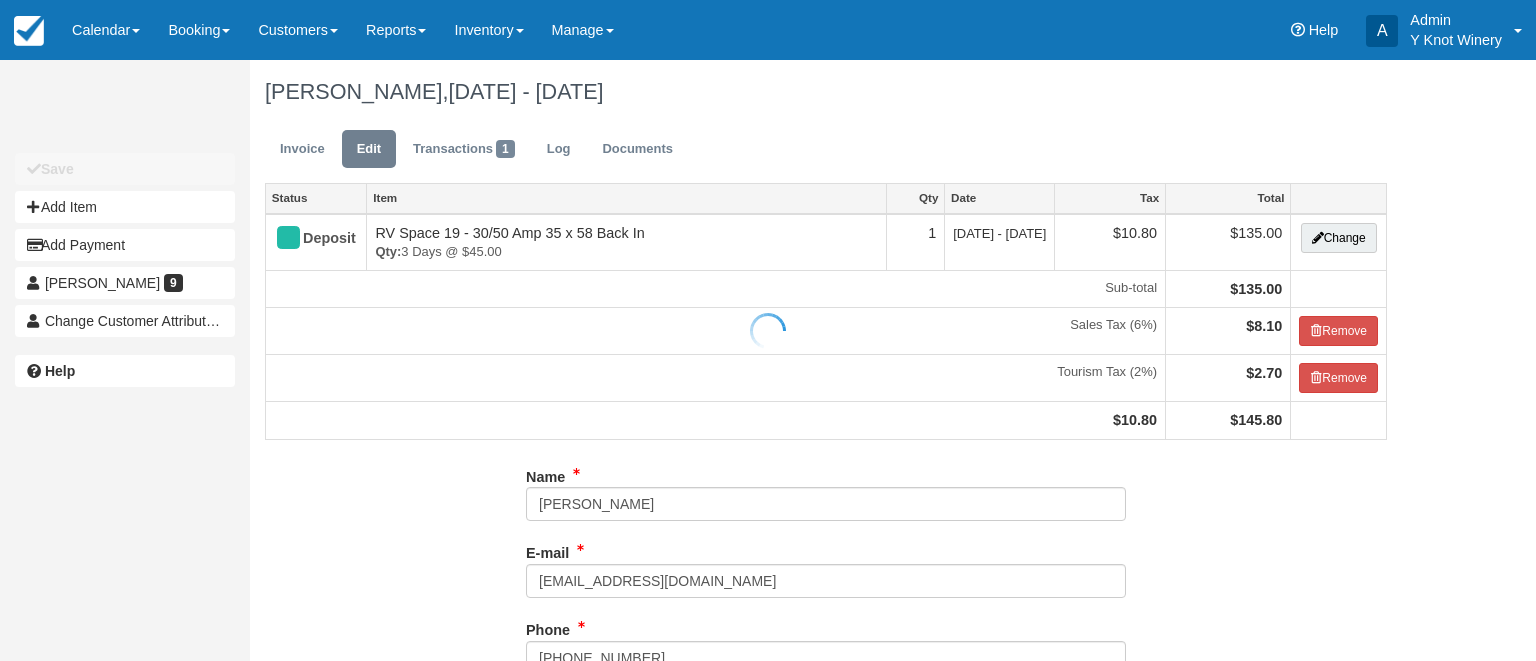 type on "[PHONE_NUMBER]" 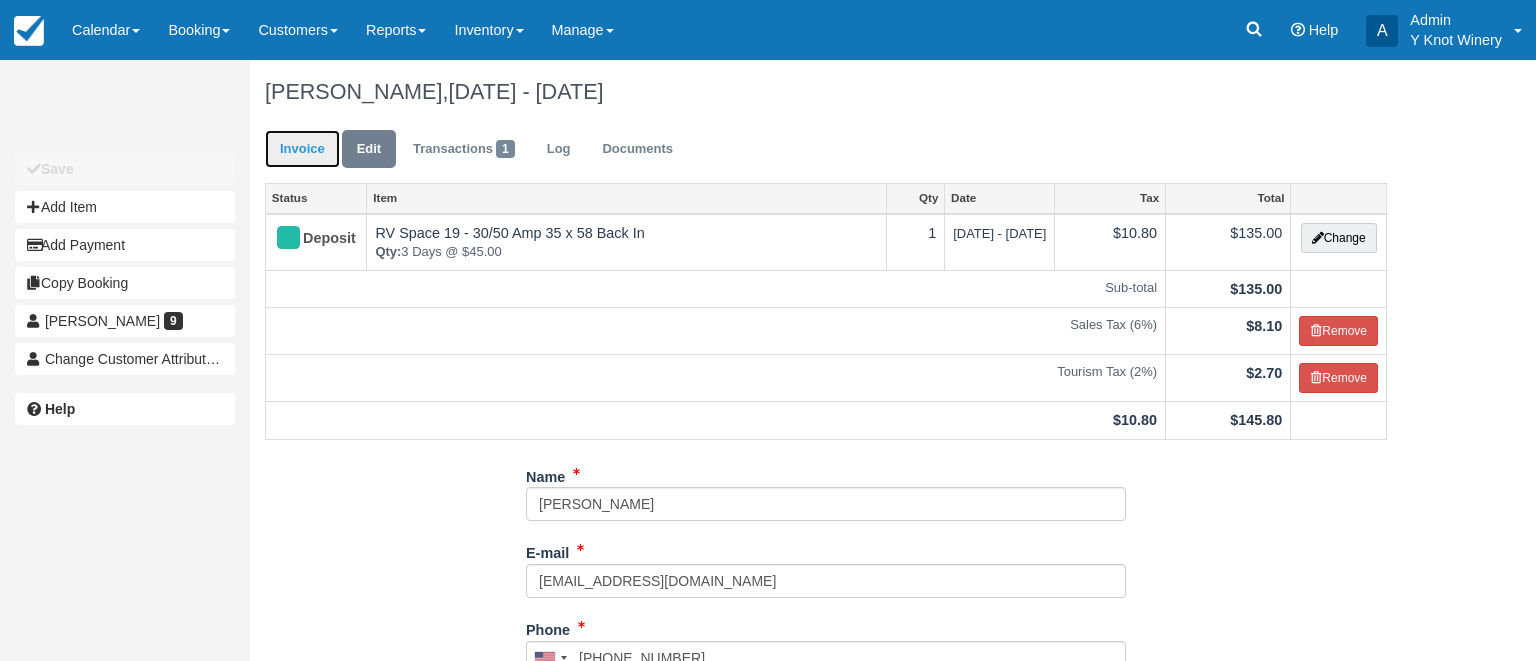 click on "Invoice" at bounding box center [302, 149] 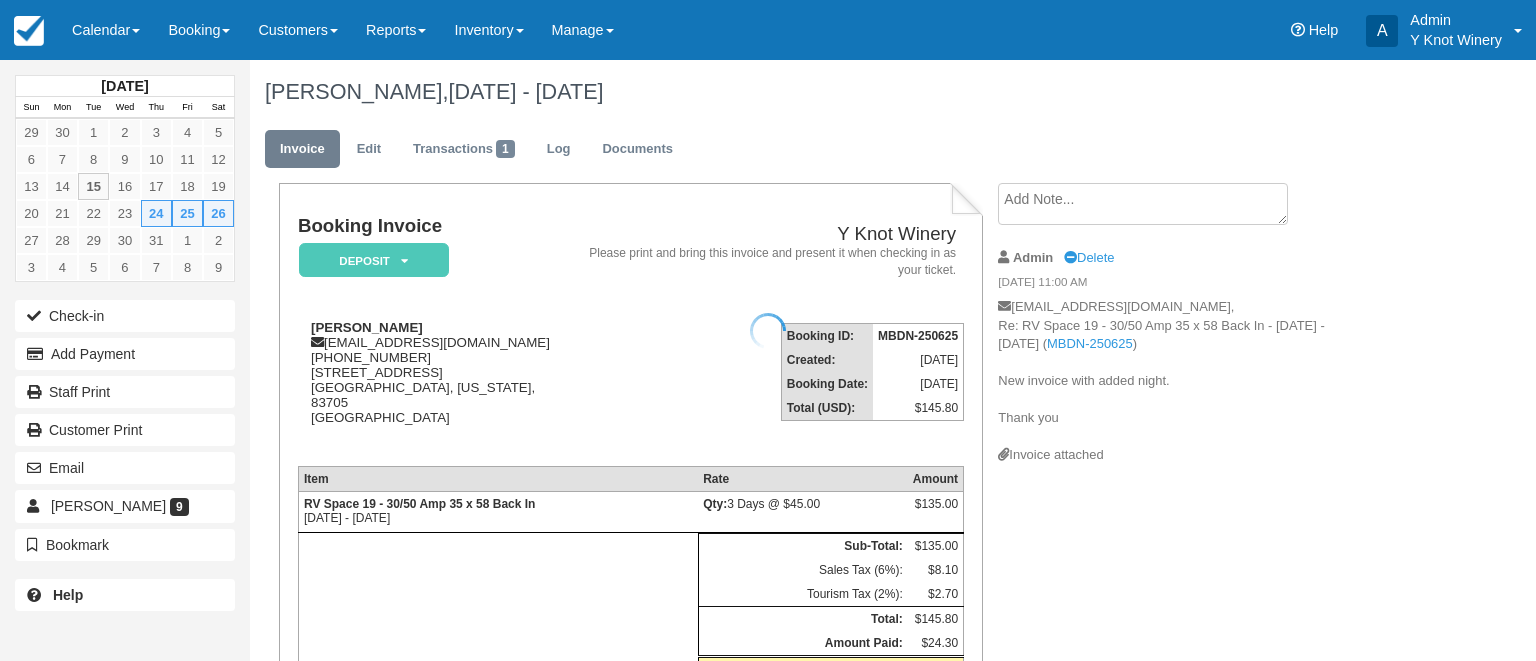 scroll, scrollTop: 0, scrollLeft: 0, axis: both 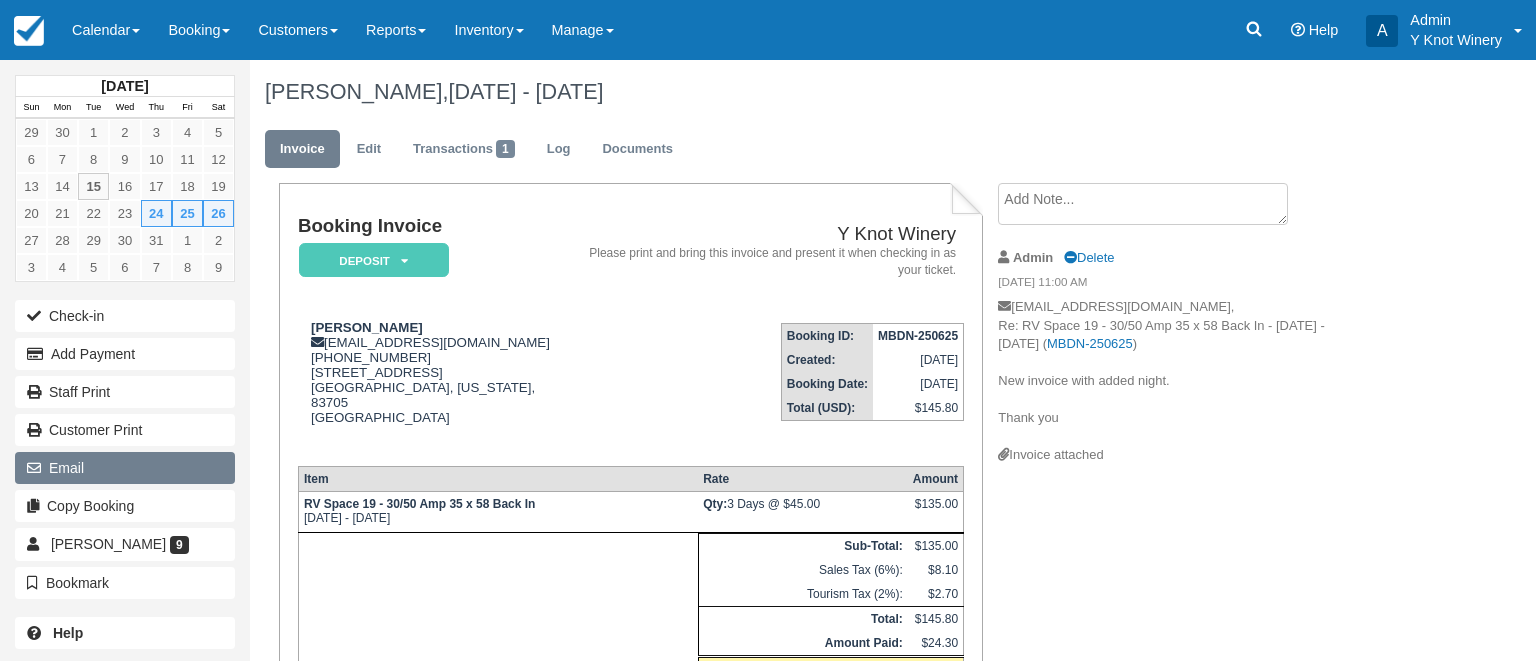 click on "Email" at bounding box center (125, 468) 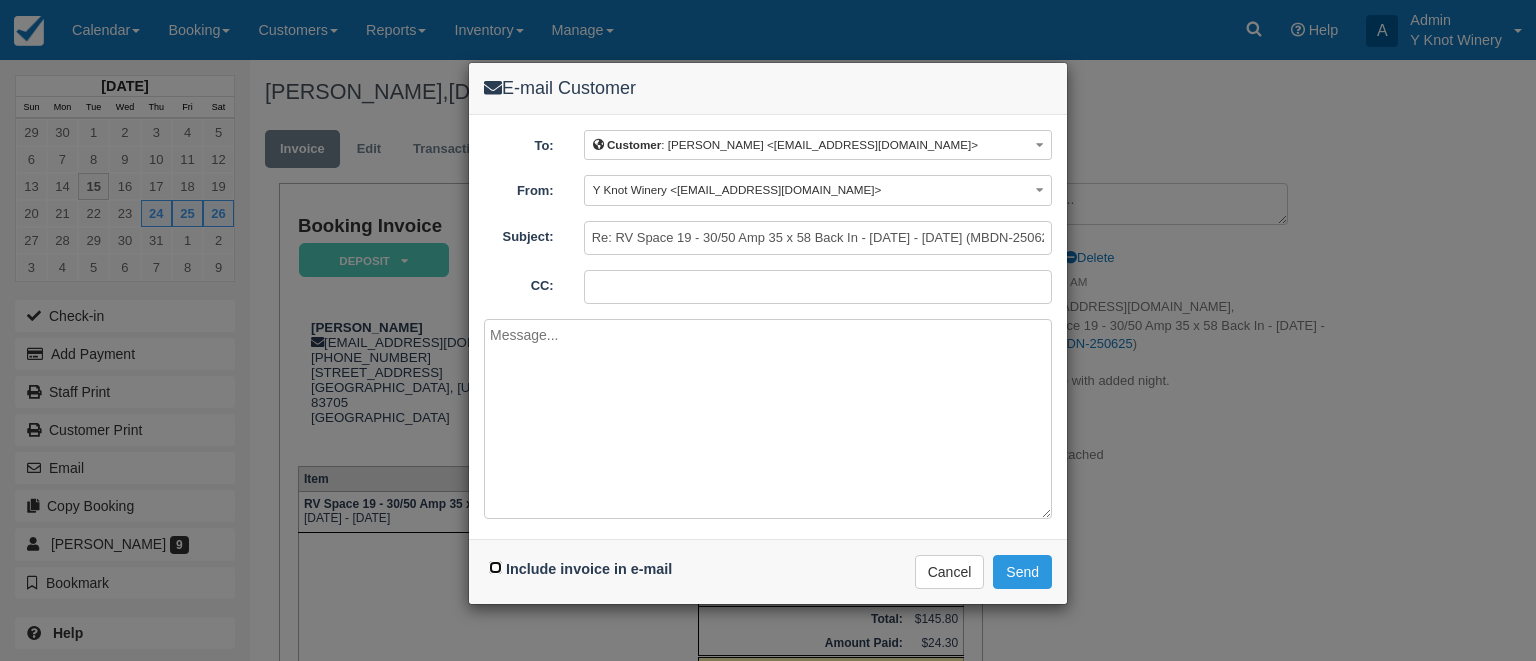 click on "Include invoice in e-mail" at bounding box center (495, 567) 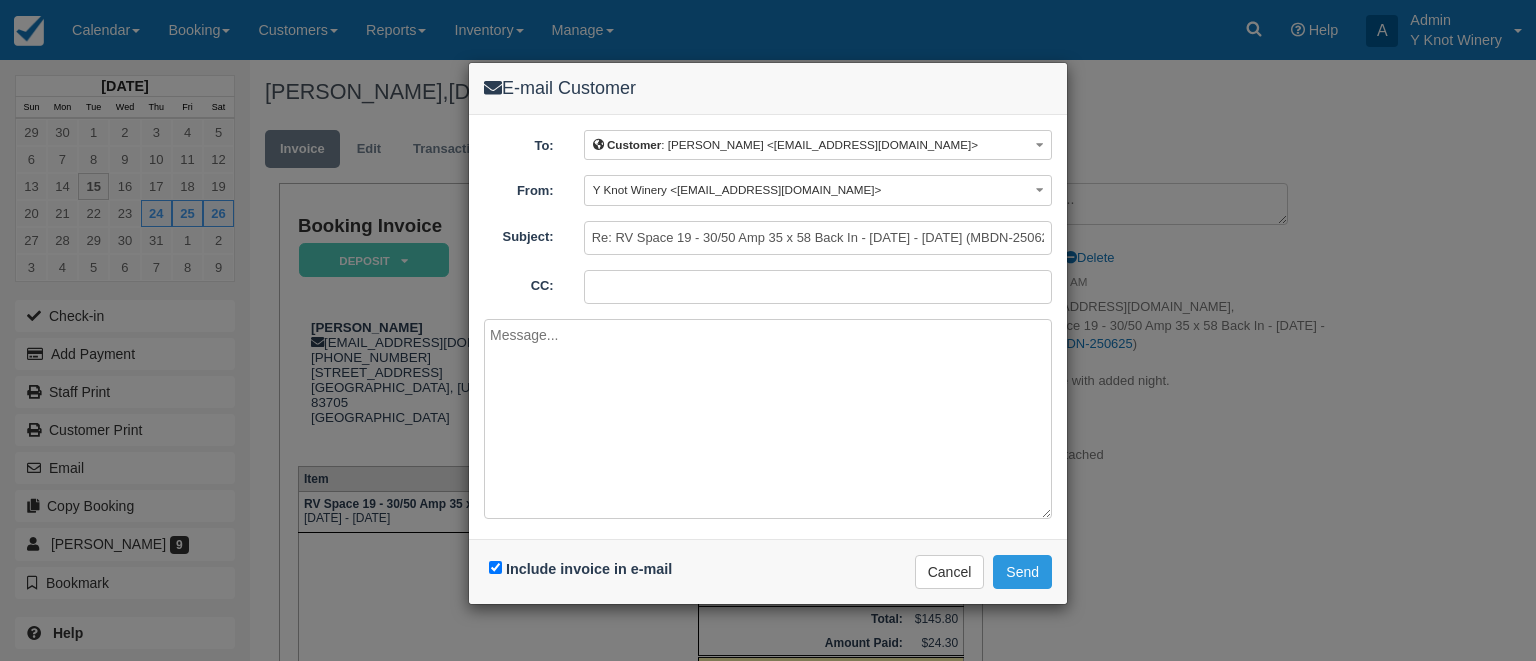 click at bounding box center (768, 419) 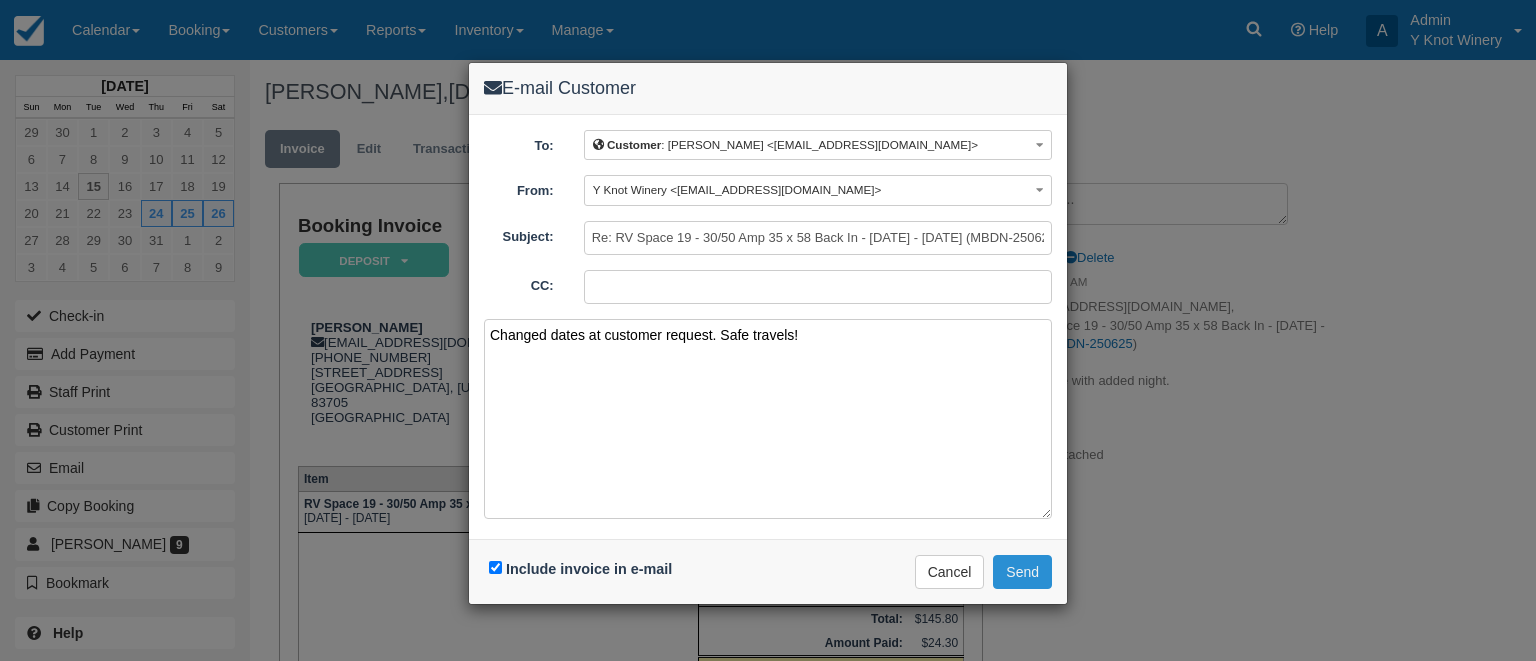 type on "Changed dates at customer request. Safe travels!" 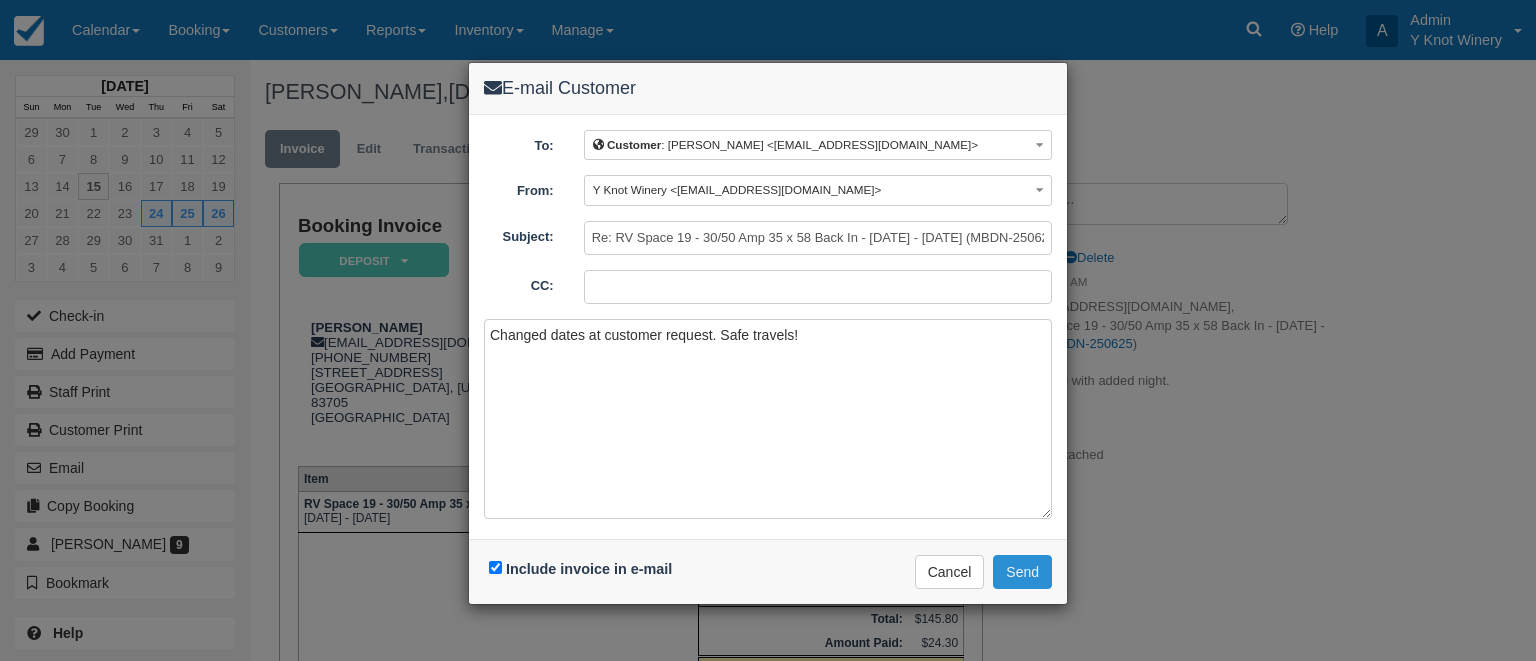 click on "Send" at bounding box center (1022, 572) 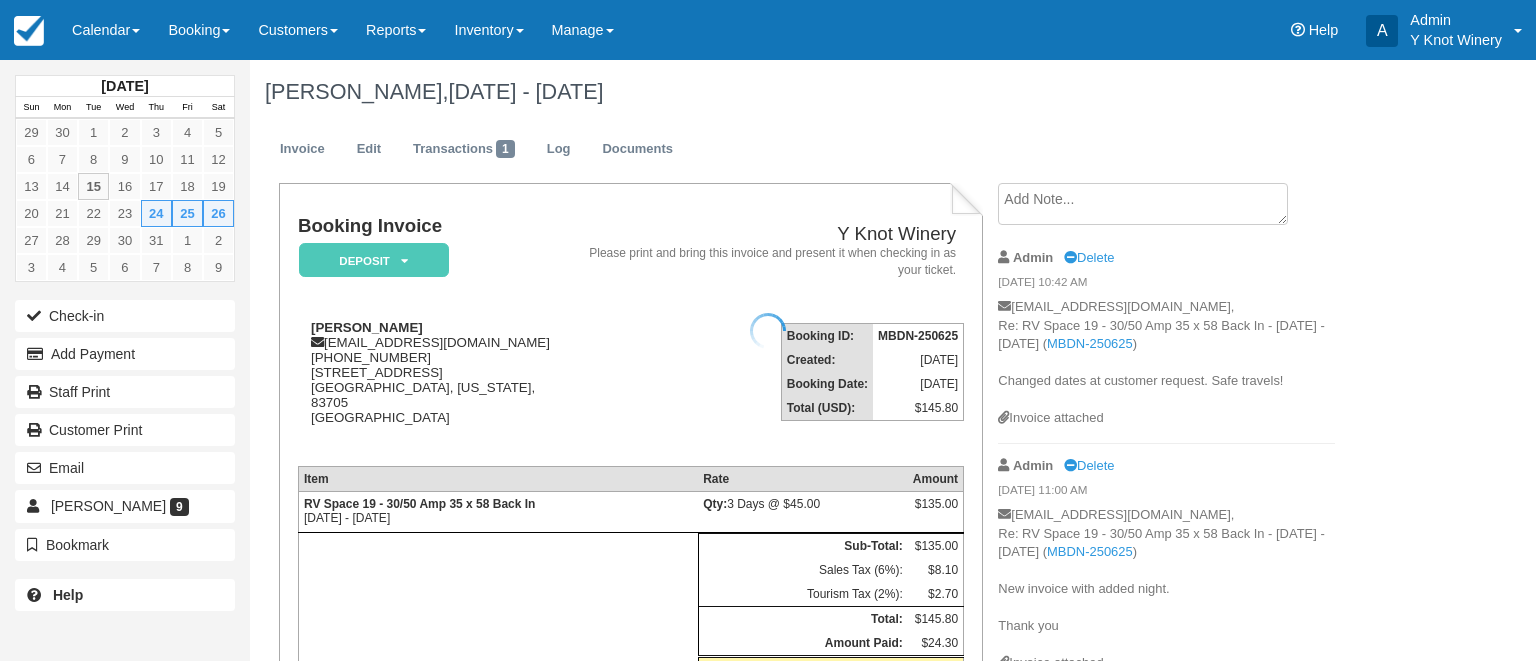 scroll, scrollTop: 0, scrollLeft: 0, axis: both 